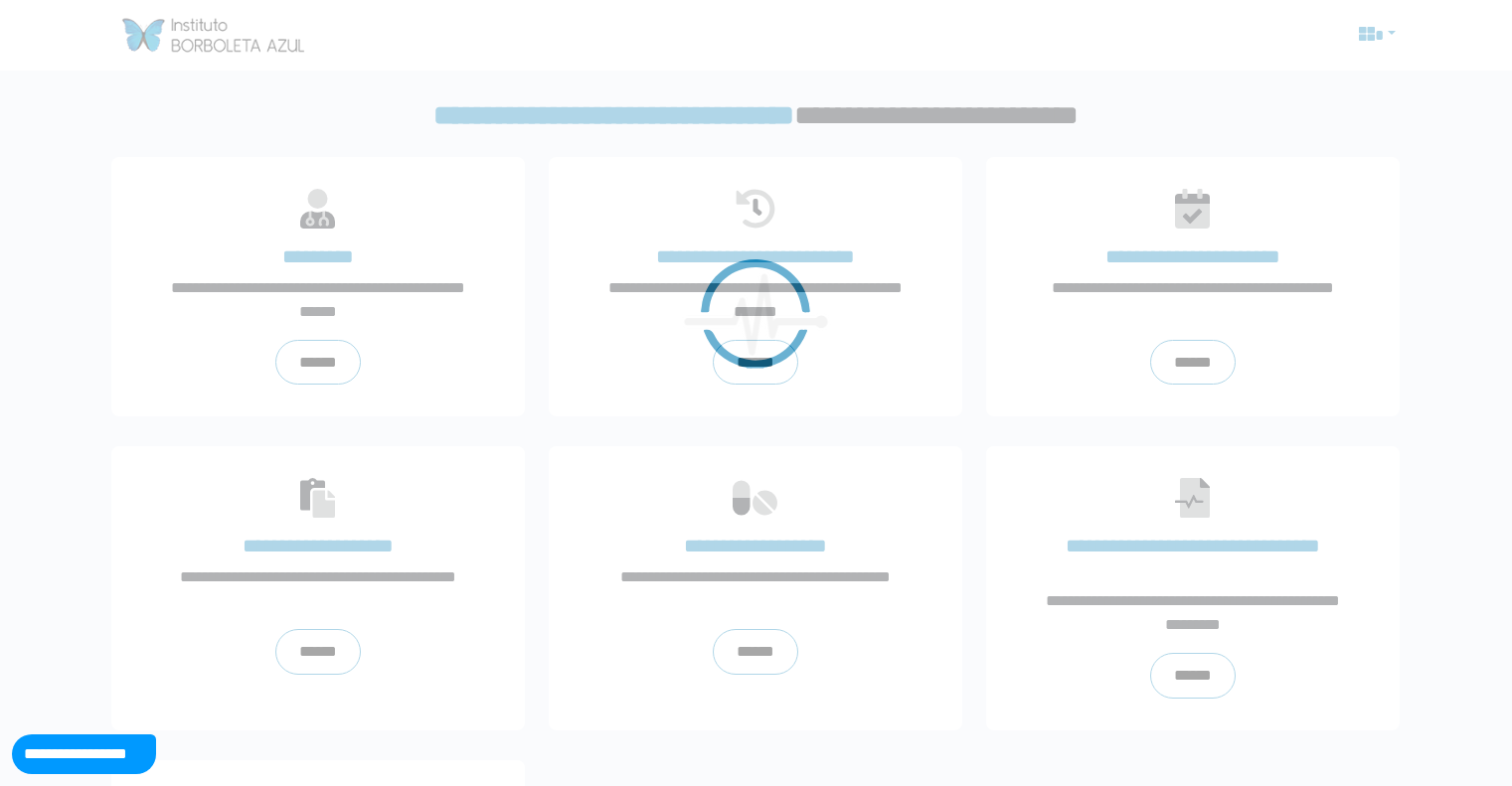 scroll, scrollTop: 0, scrollLeft: 0, axis: both 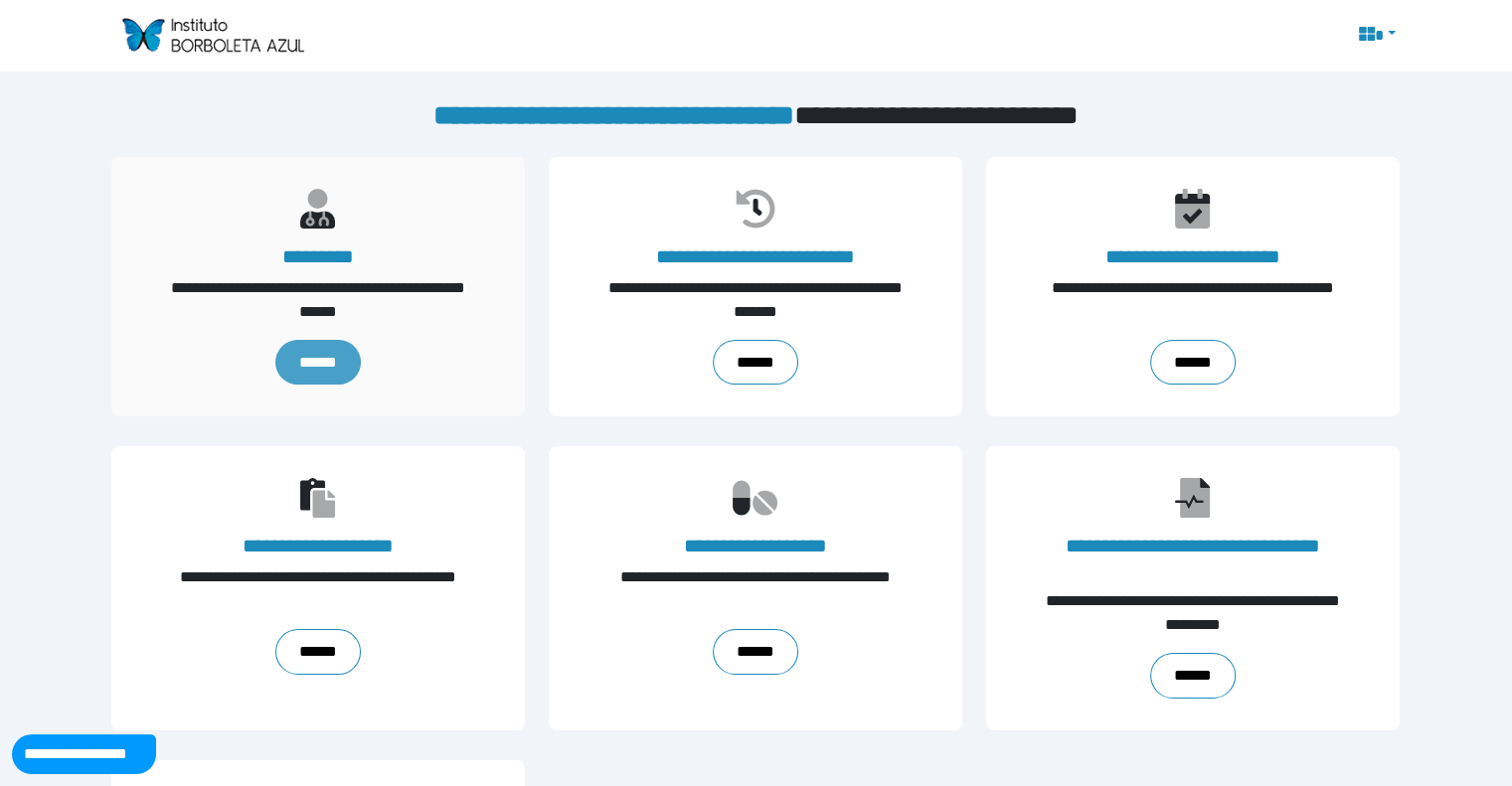 click on "******" at bounding box center (318, 363) 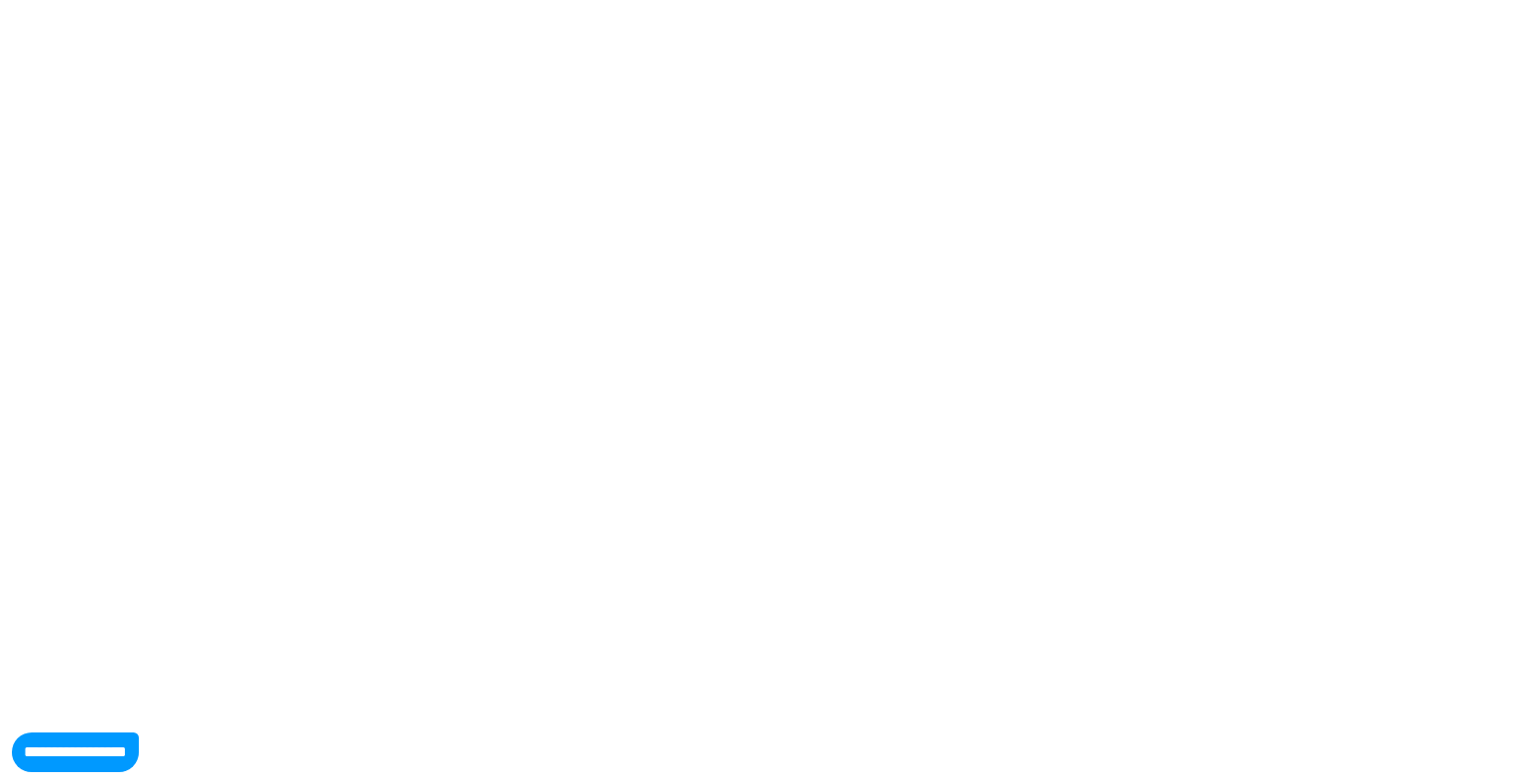 scroll, scrollTop: 0, scrollLeft: 0, axis: both 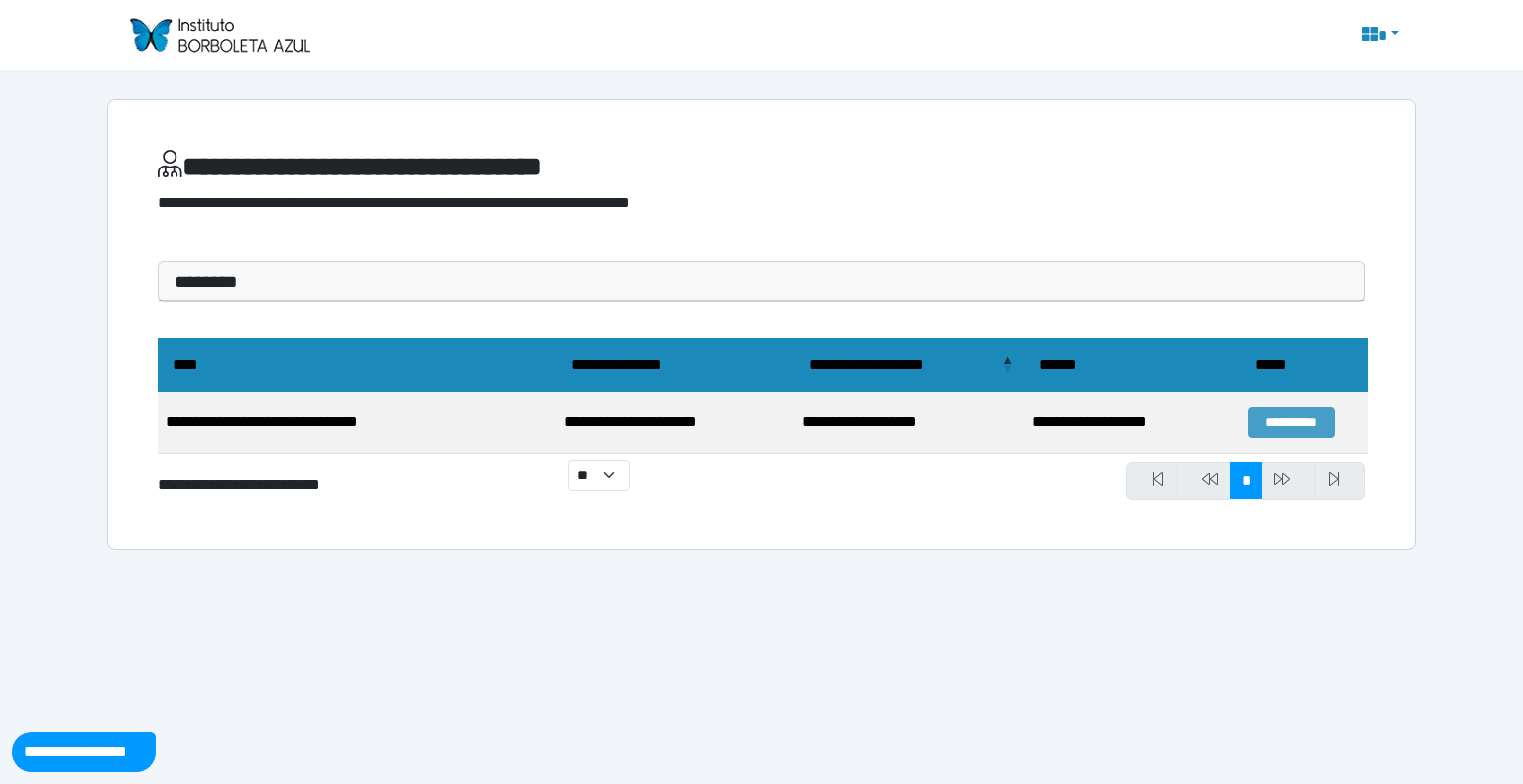 click on "**********" at bounding box center [1291, 422] 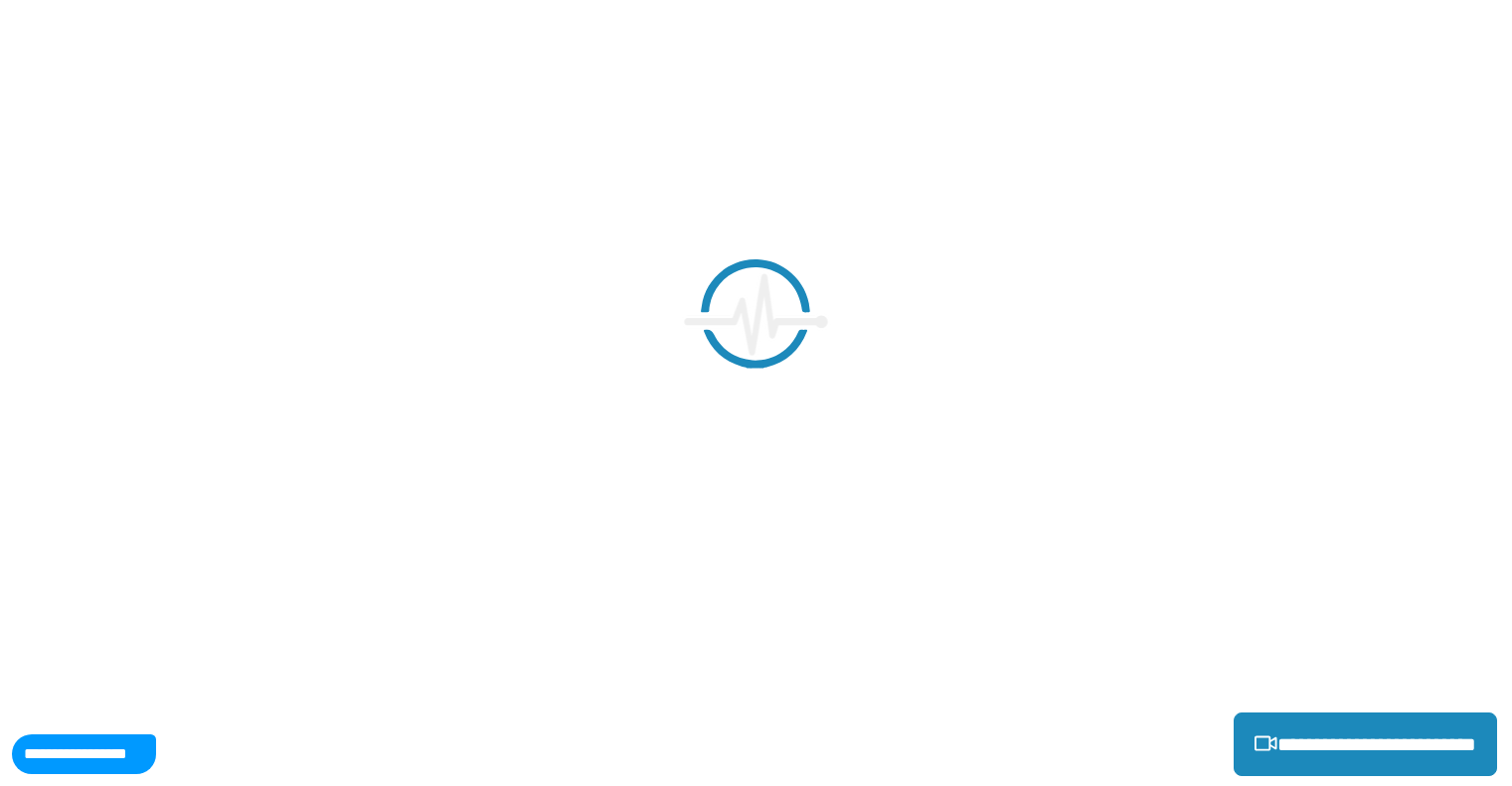 scroll, scrollTop: 0, scrollLeft: 0, axis: both 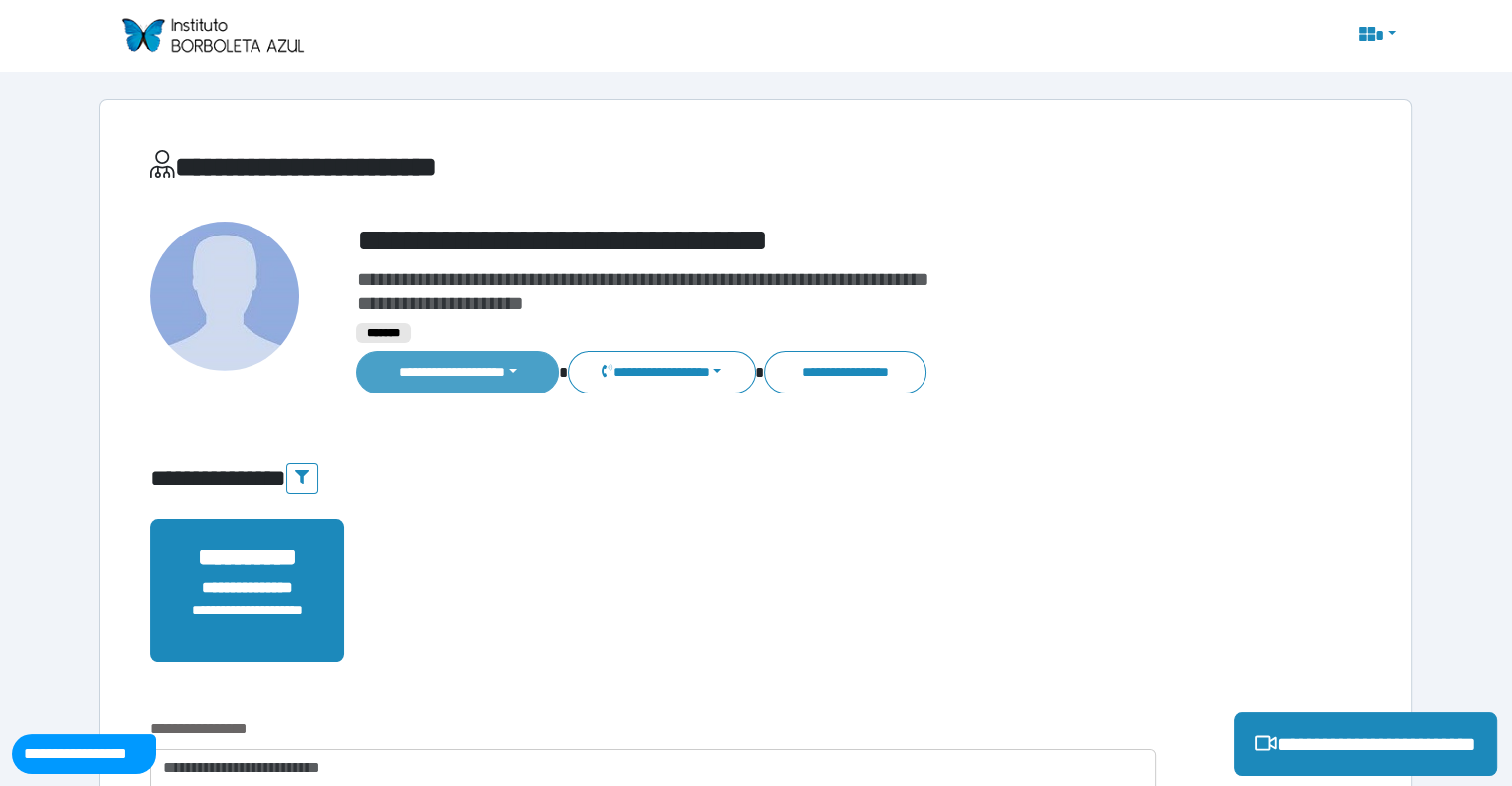 click on "**********" at bounding box center [457, 372] 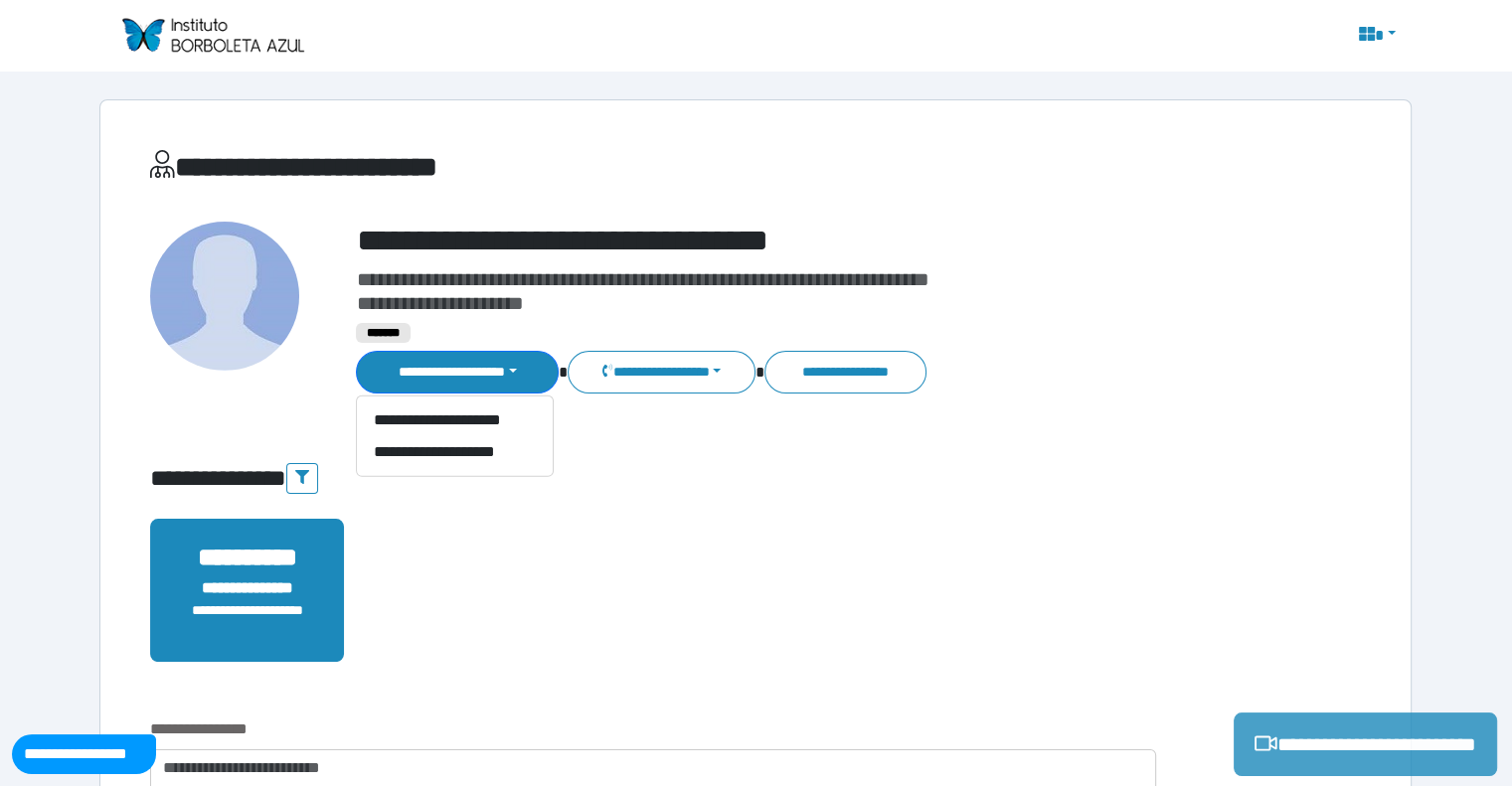 click on "**********" at bounding box center [1365, 744] 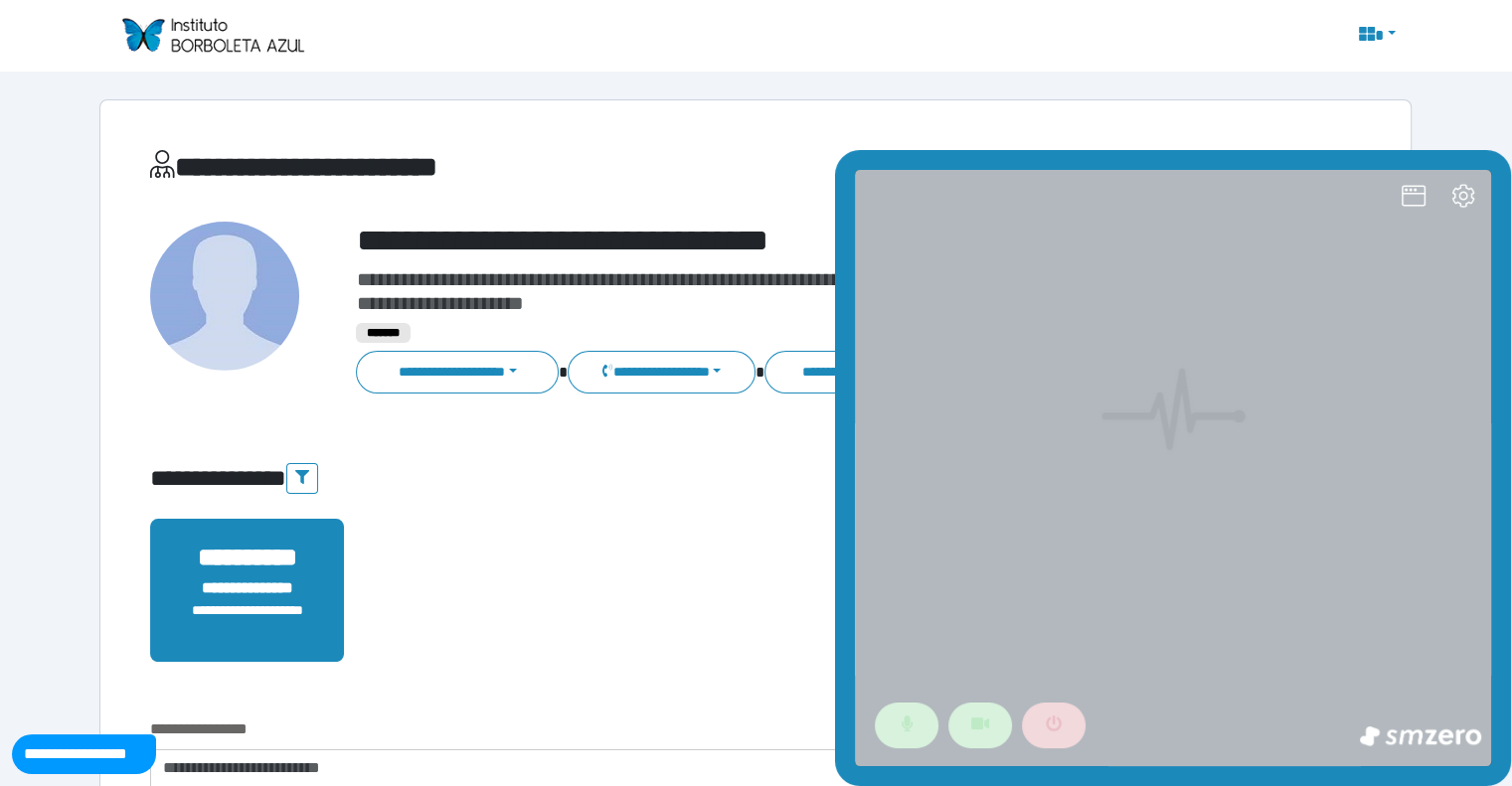 scroll, scrollTop: 0, scrollLeft: 0, axis: both 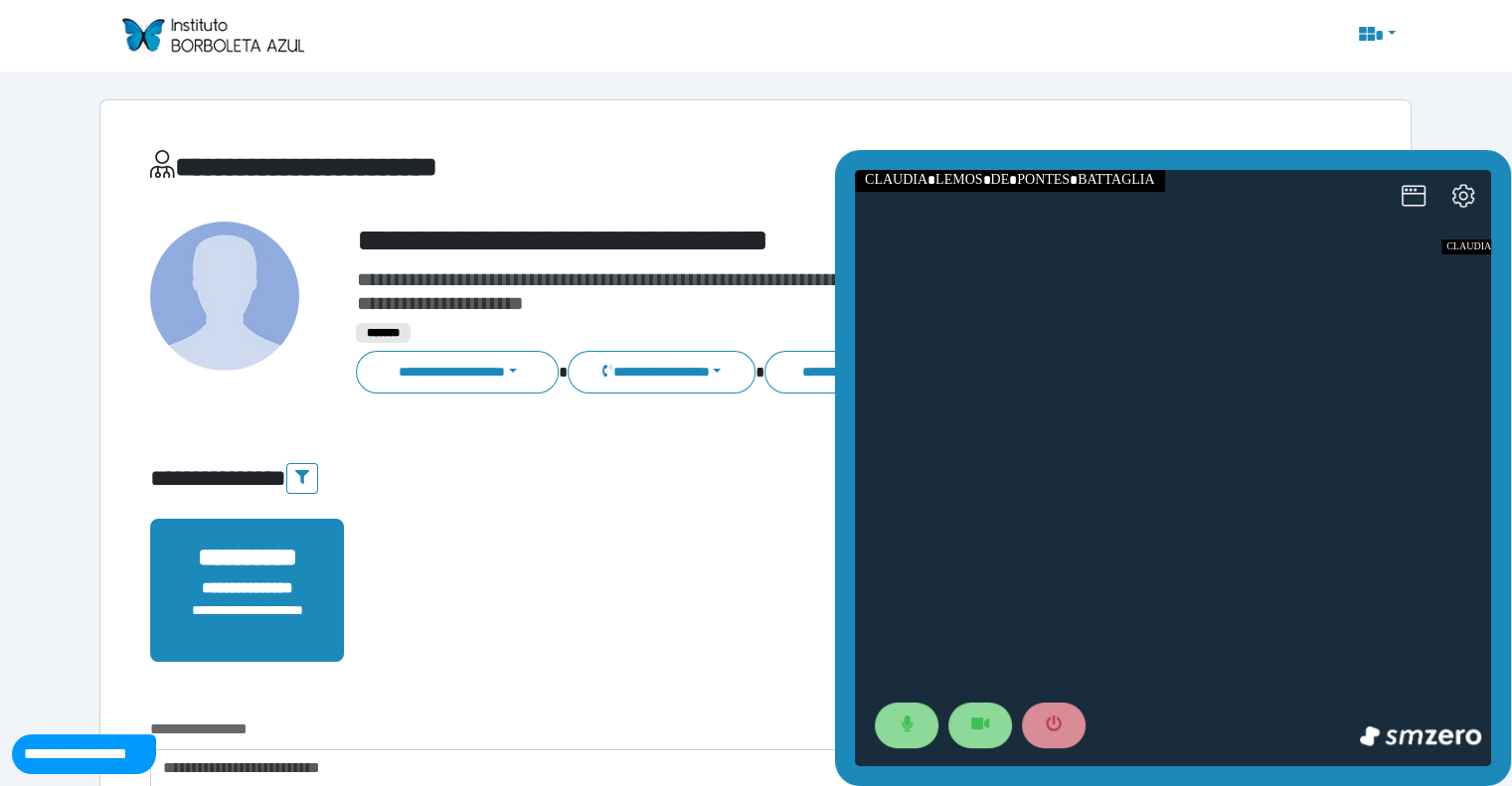 click on "**********" at bounding box center (756, 574) 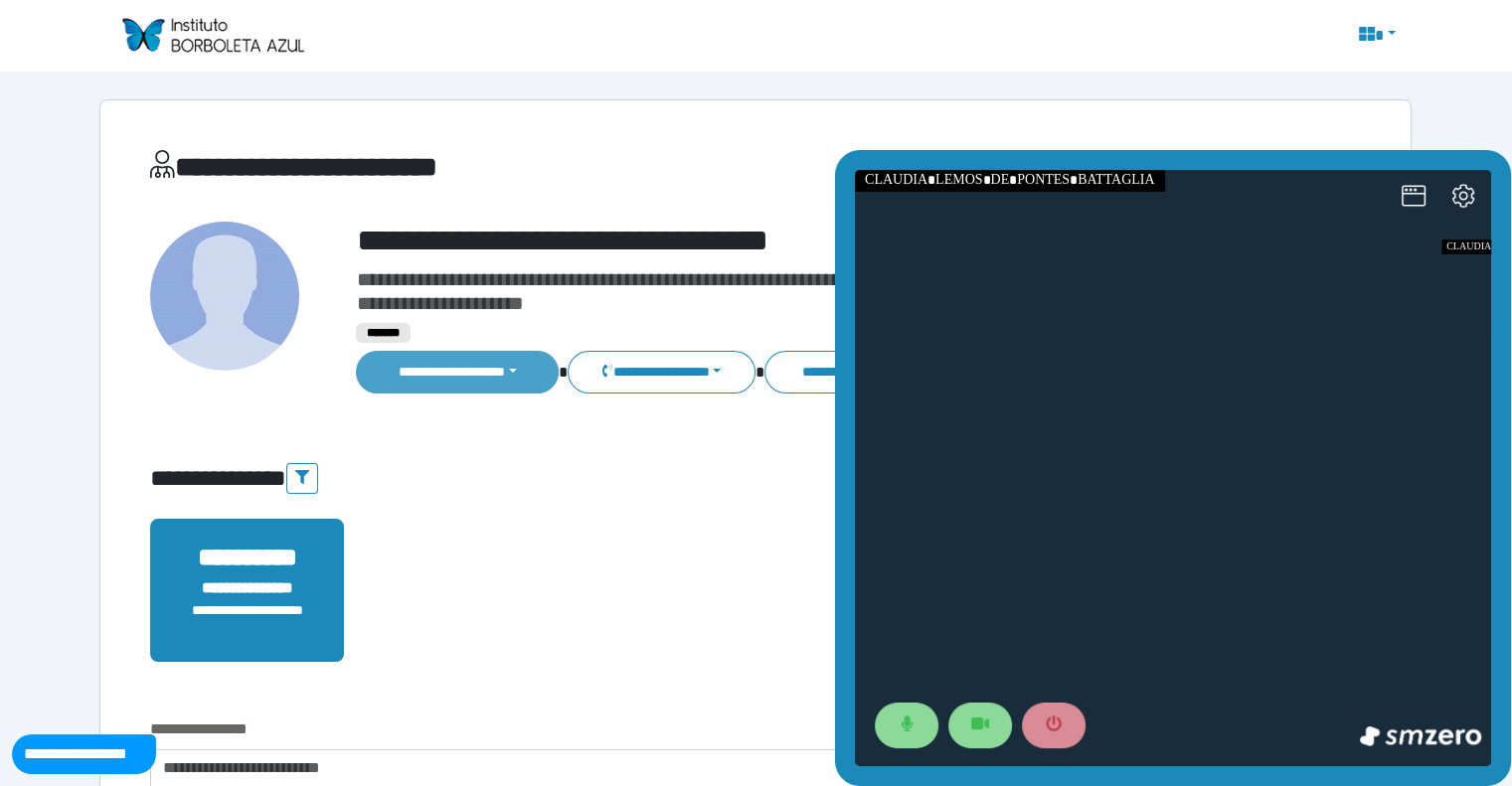 click on "**********" at bounding box center [457, 372] 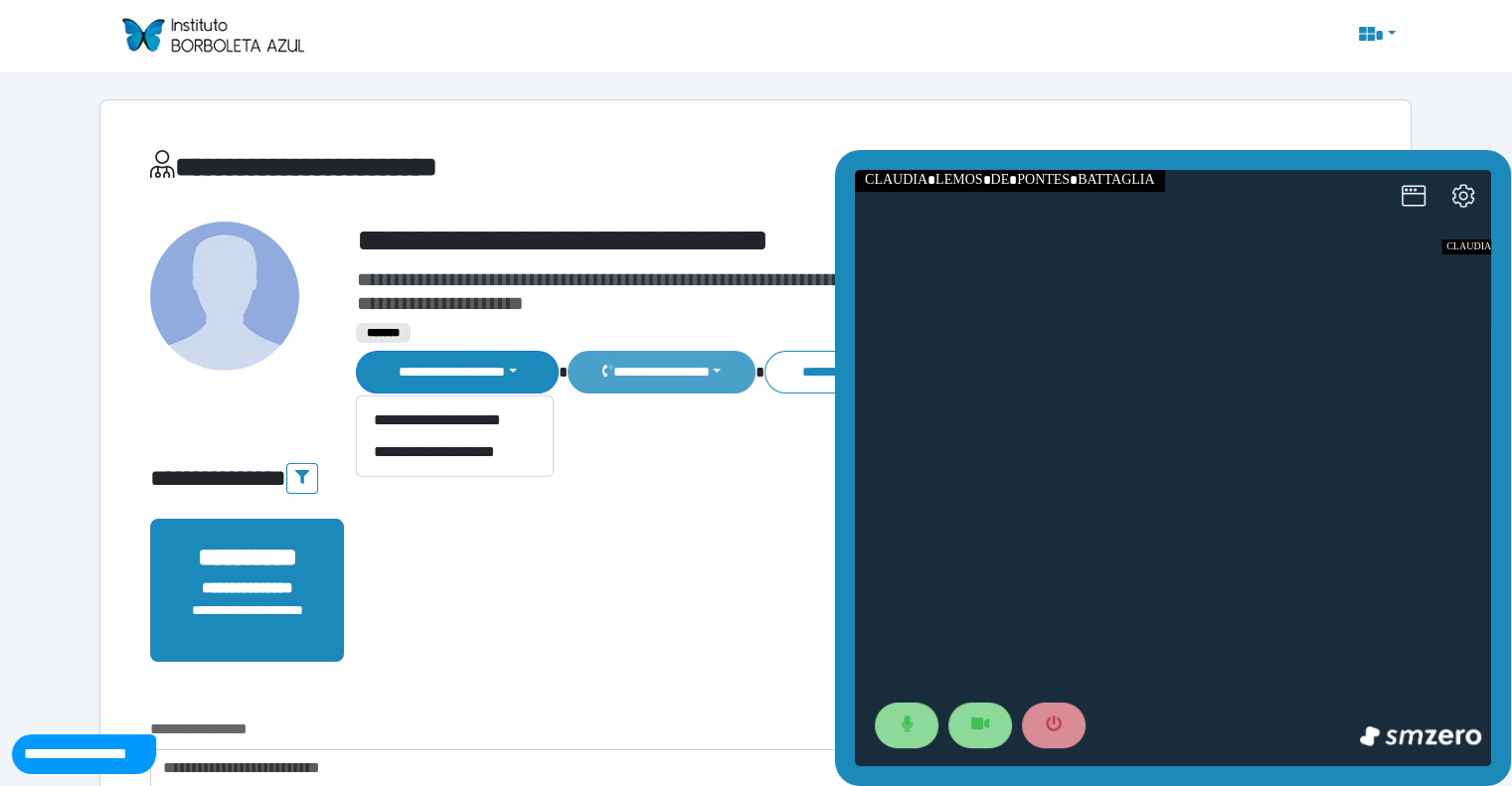 click on "**********" at bounding box center (661, 372) 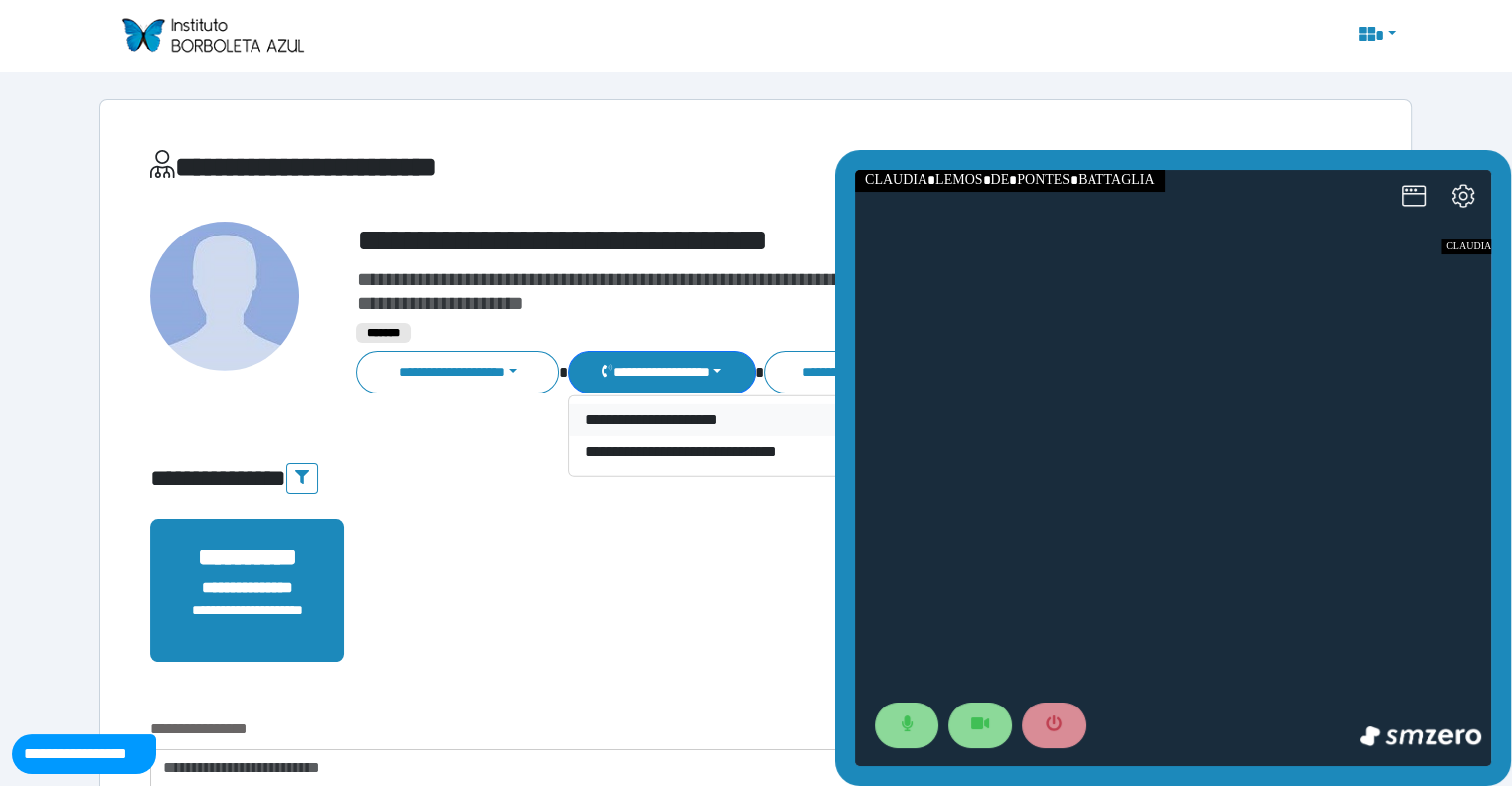 click on "**********" at bounding box center [711, 420] 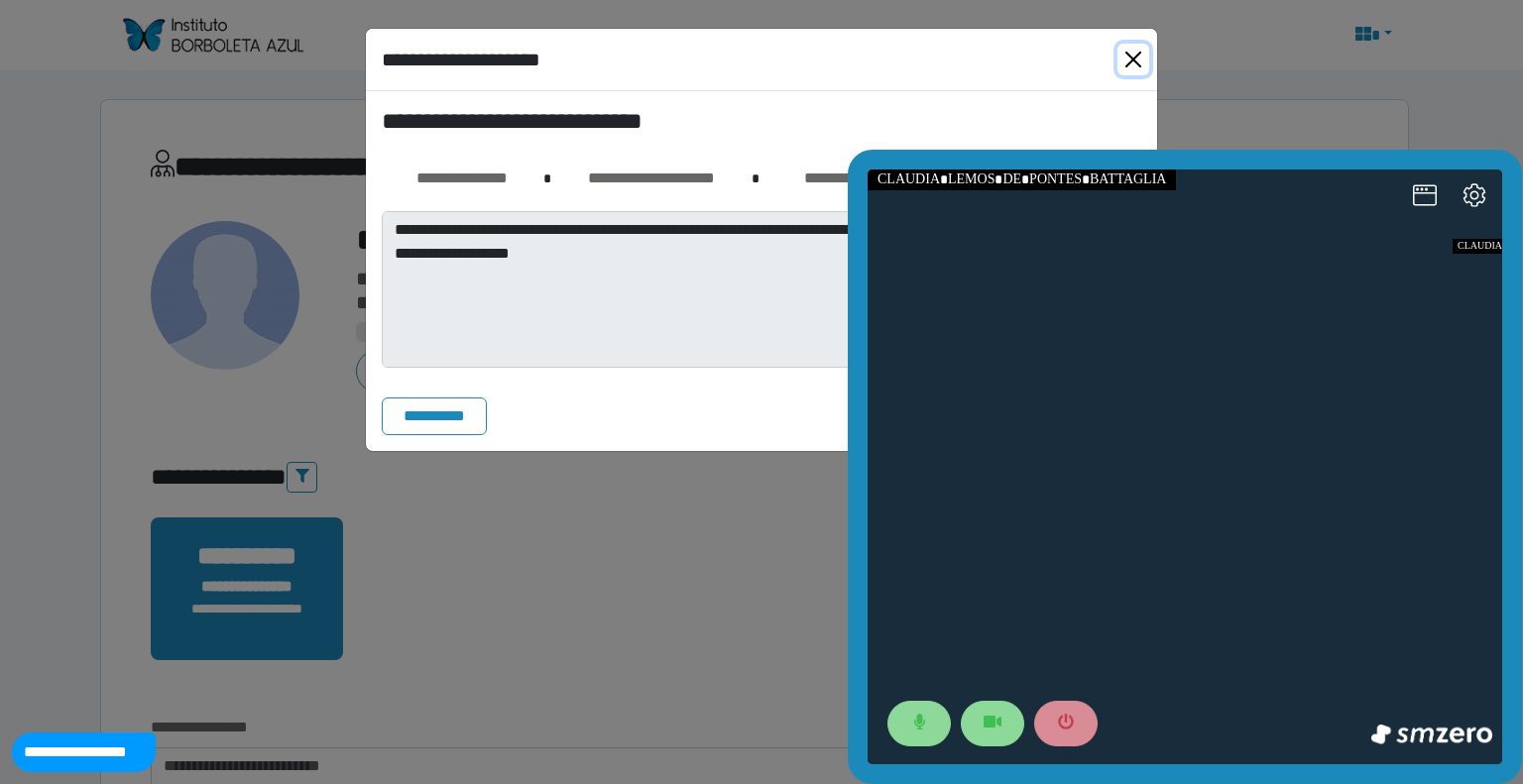 click at bounding box center (1133, 59) 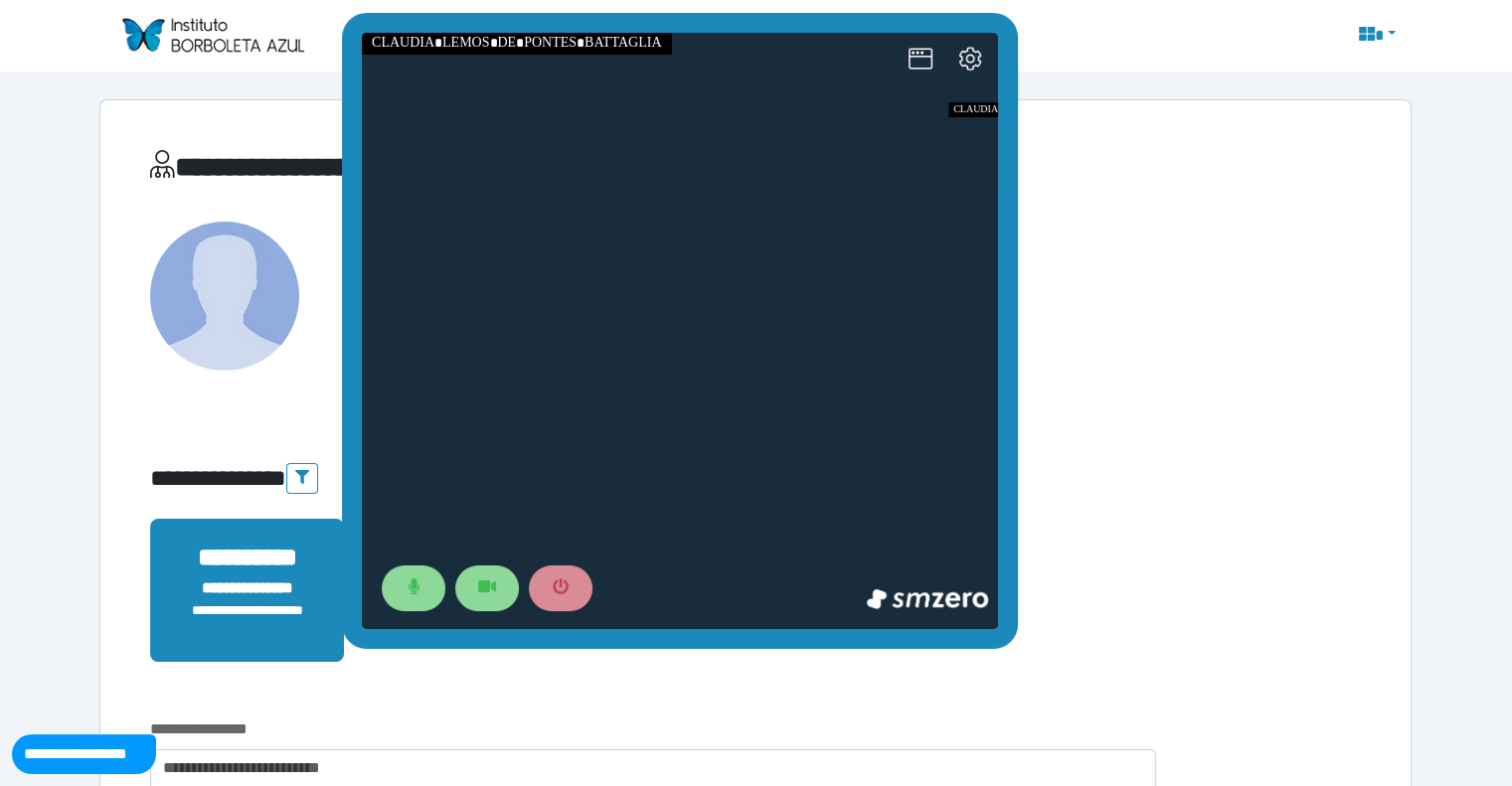 drag, startPoint x: 1203, startPoint y: 162, endPoint x: 710, endPoint y: 25, distance: 511.6815 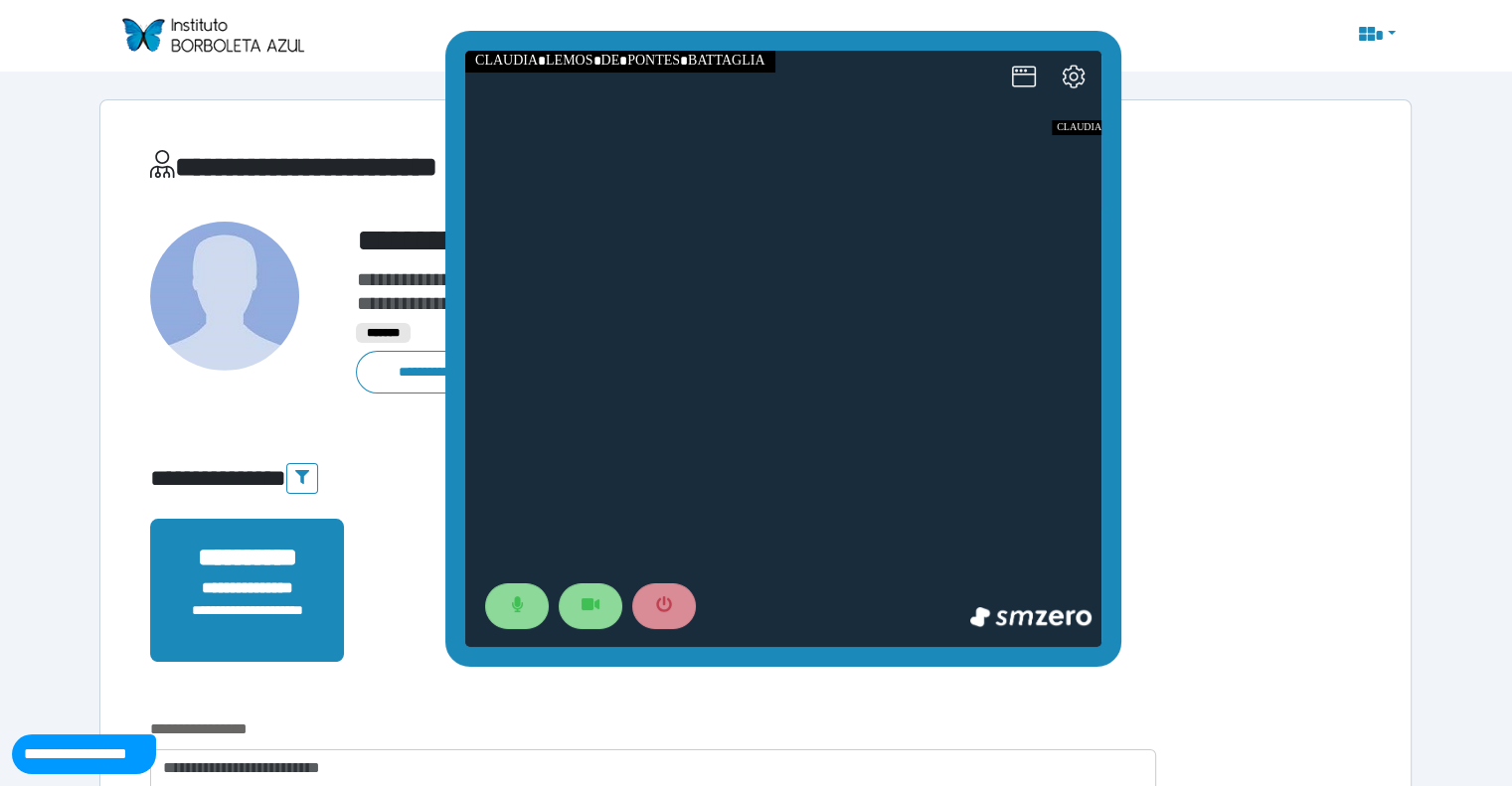 drag, startPoint x: 696, startPoint y: 25, endPoint x: 787, endPoint y: 47, distance: 93.62158 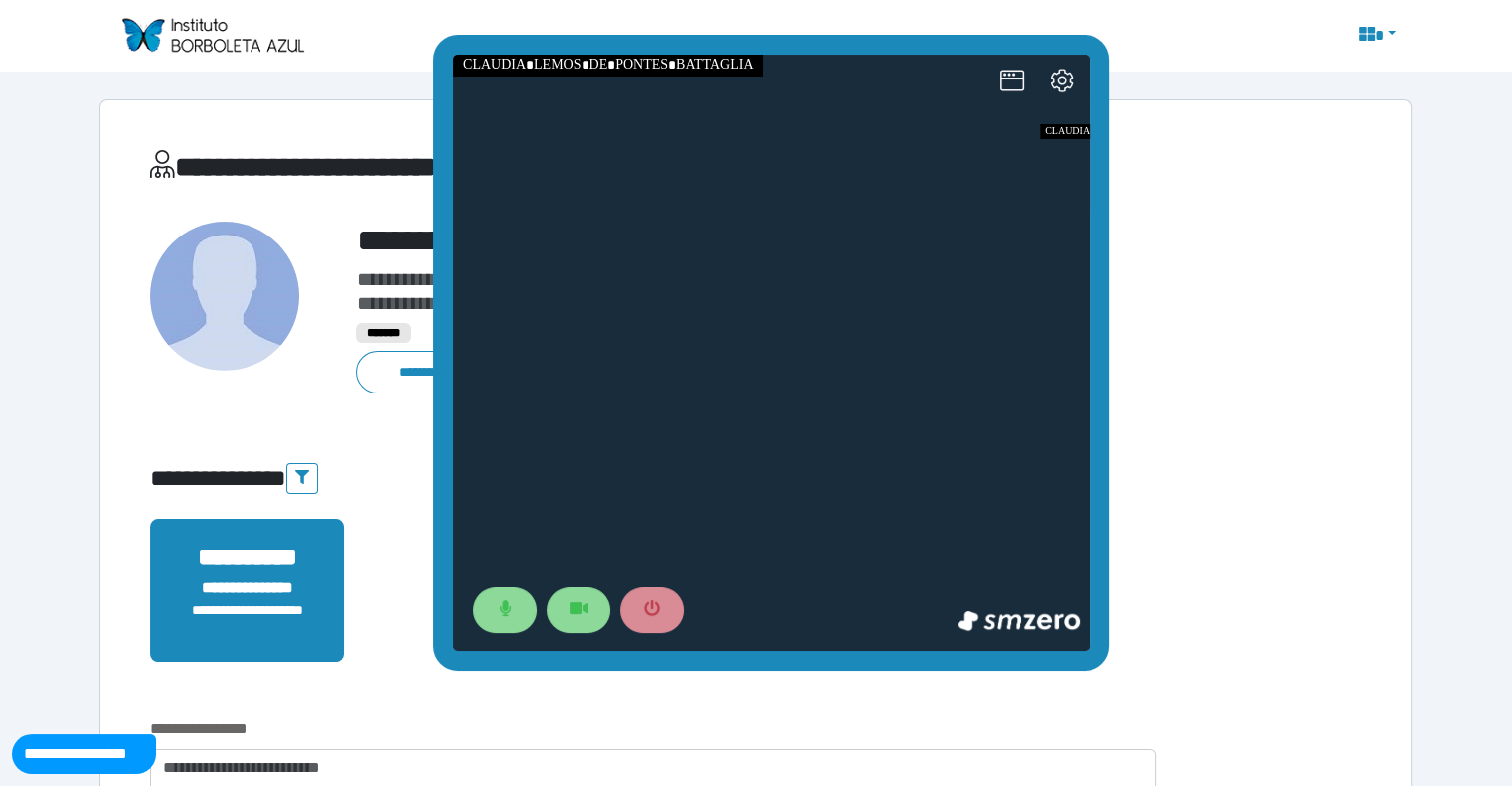click on "**********" at bounding box center (756, 2257) 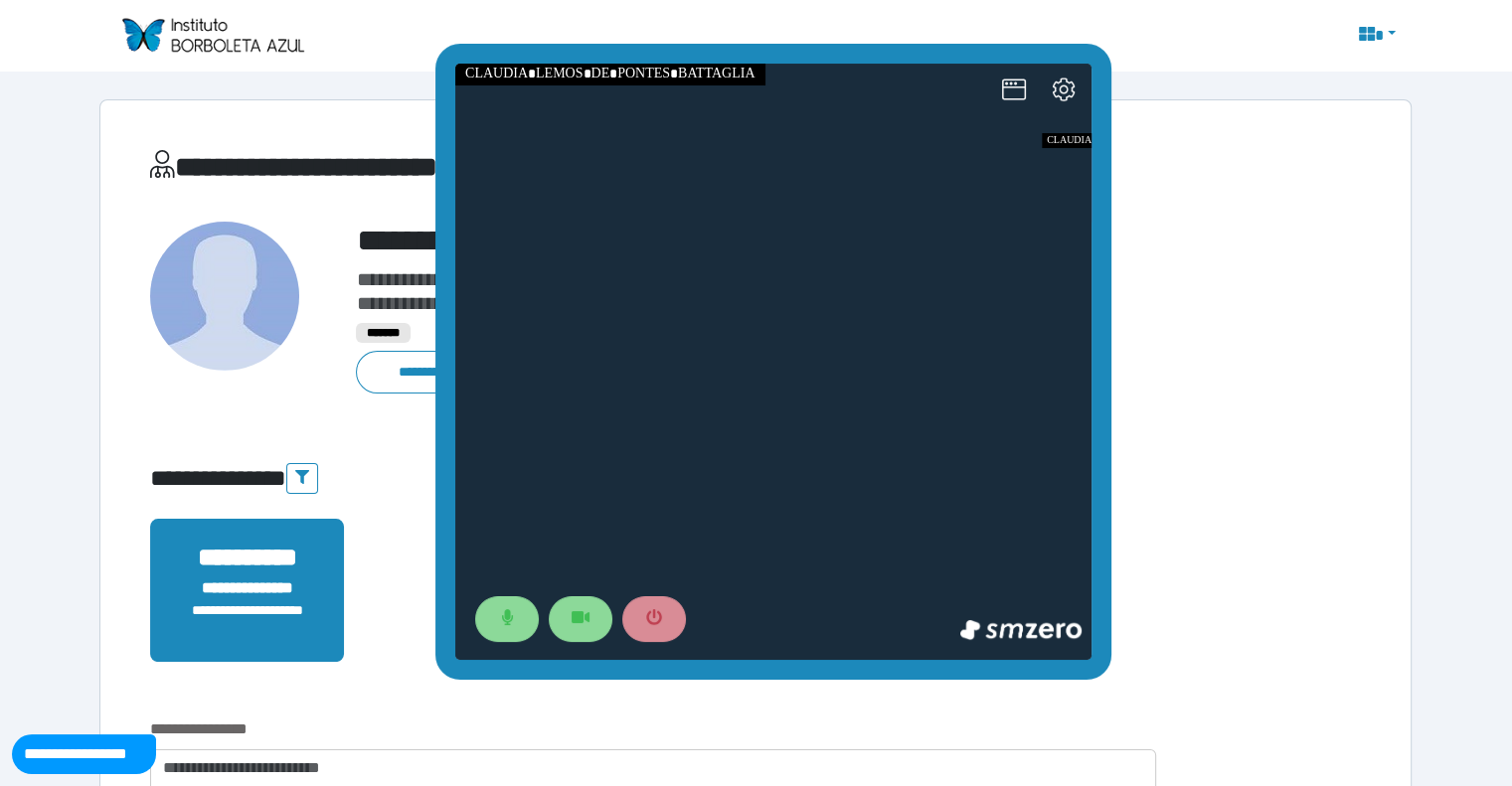 drag, startPoint x: 1208, startPoint y: 110, endPoint x: 748, endPoint y: 174, distance: 464.4308 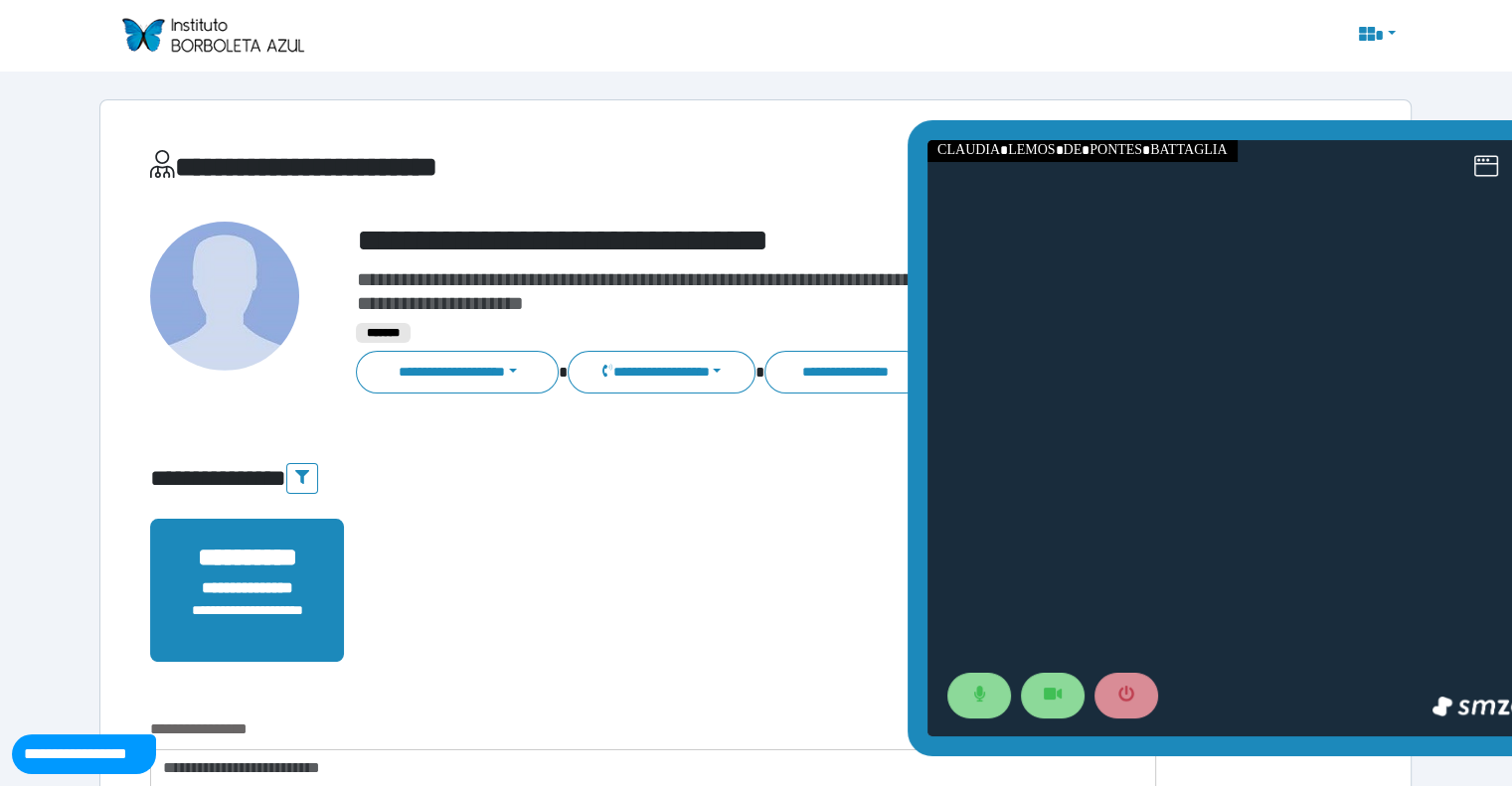 drag, startPoint x: 1723, startPoint y: 194, endPoint x: 1198, endPoint y: 307, distance: 537.0233 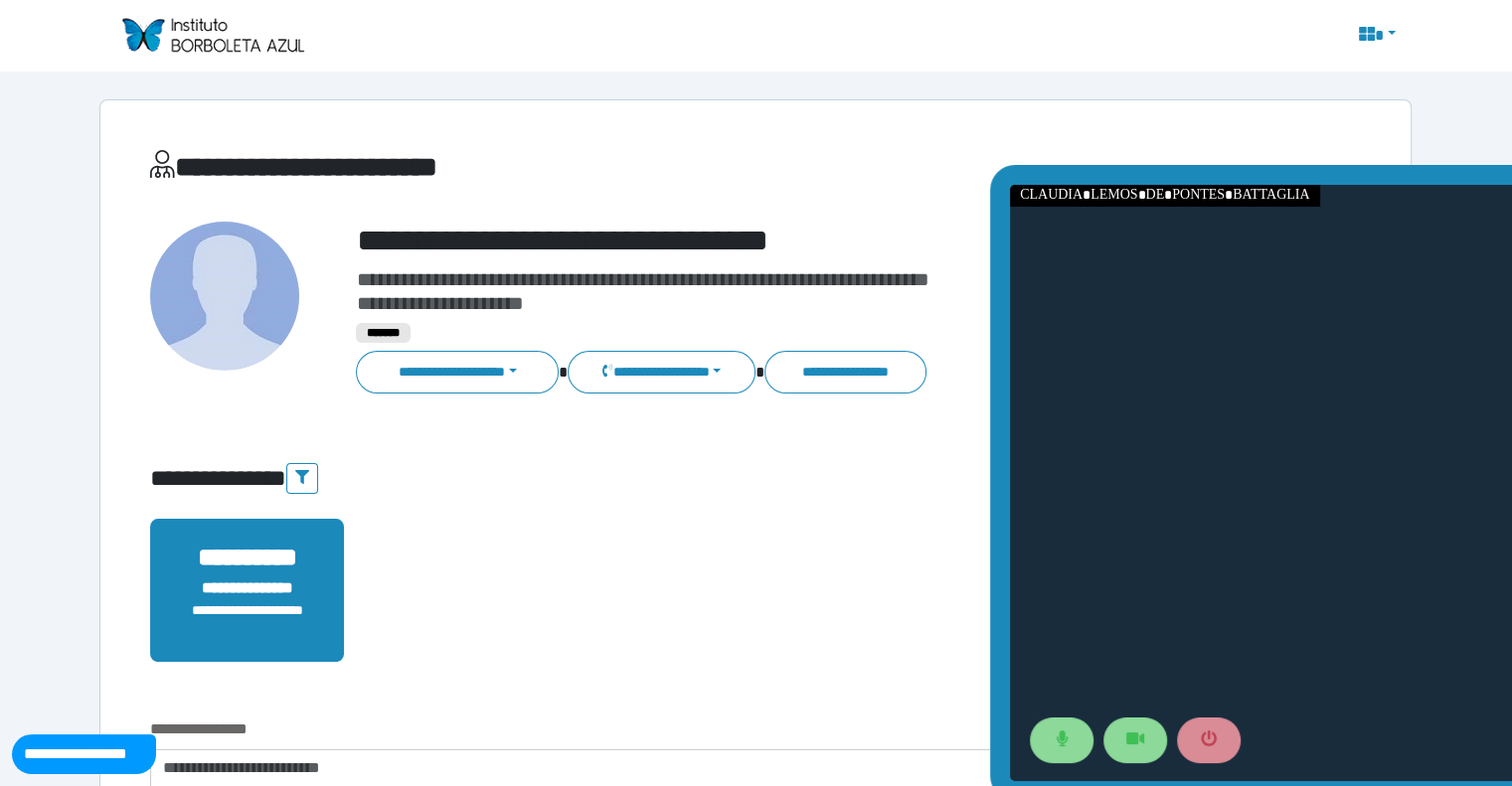 drag, startPoint x: 2089, startPoint y: 316, endPoint x: 1078, endPoint y: 263, distance: 1012.38827 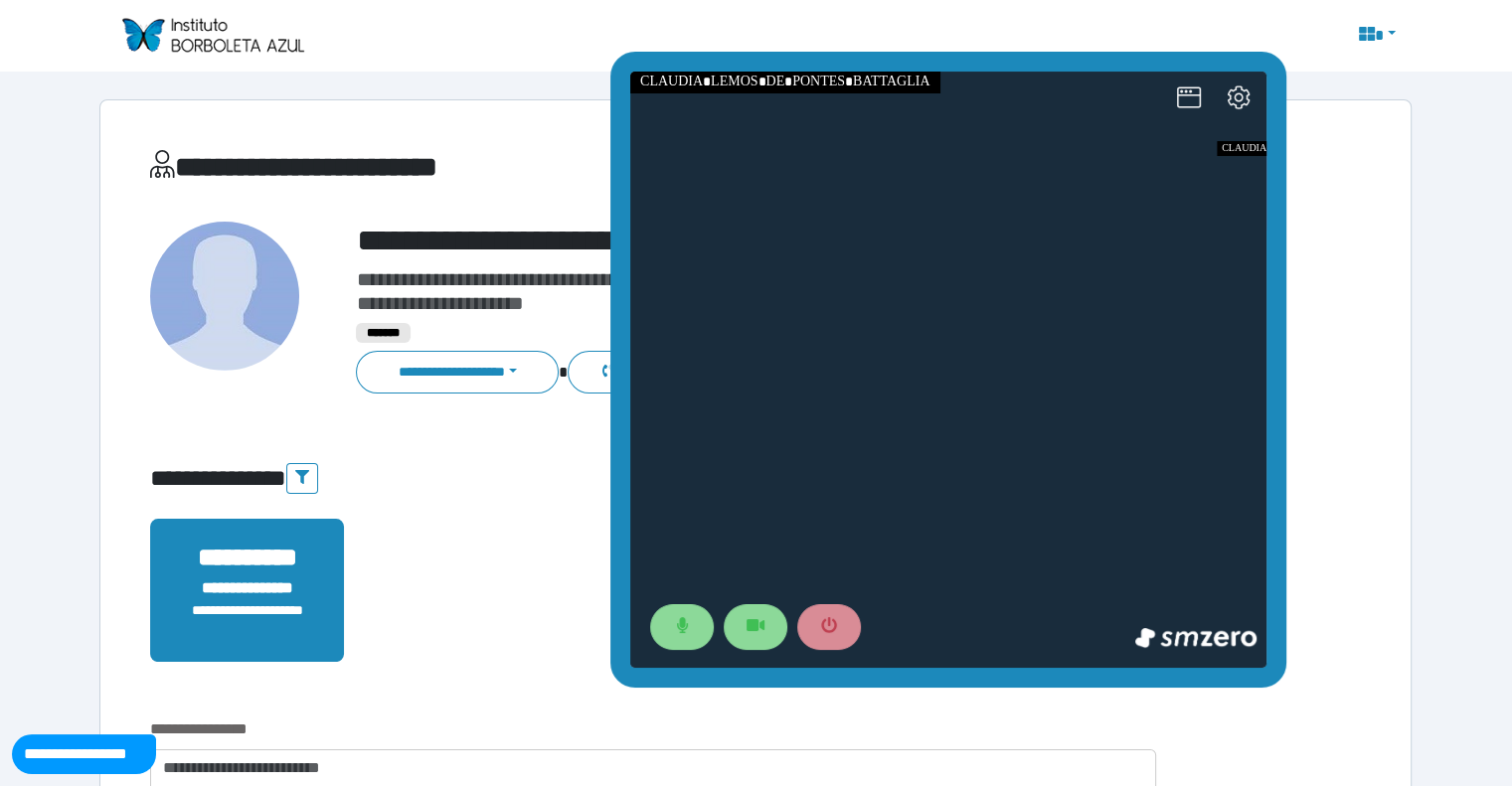 drag, startPoint x: 1059, startPoint y: 174, endPoint x: 679, endPoint y: 61, distance: 396.4455 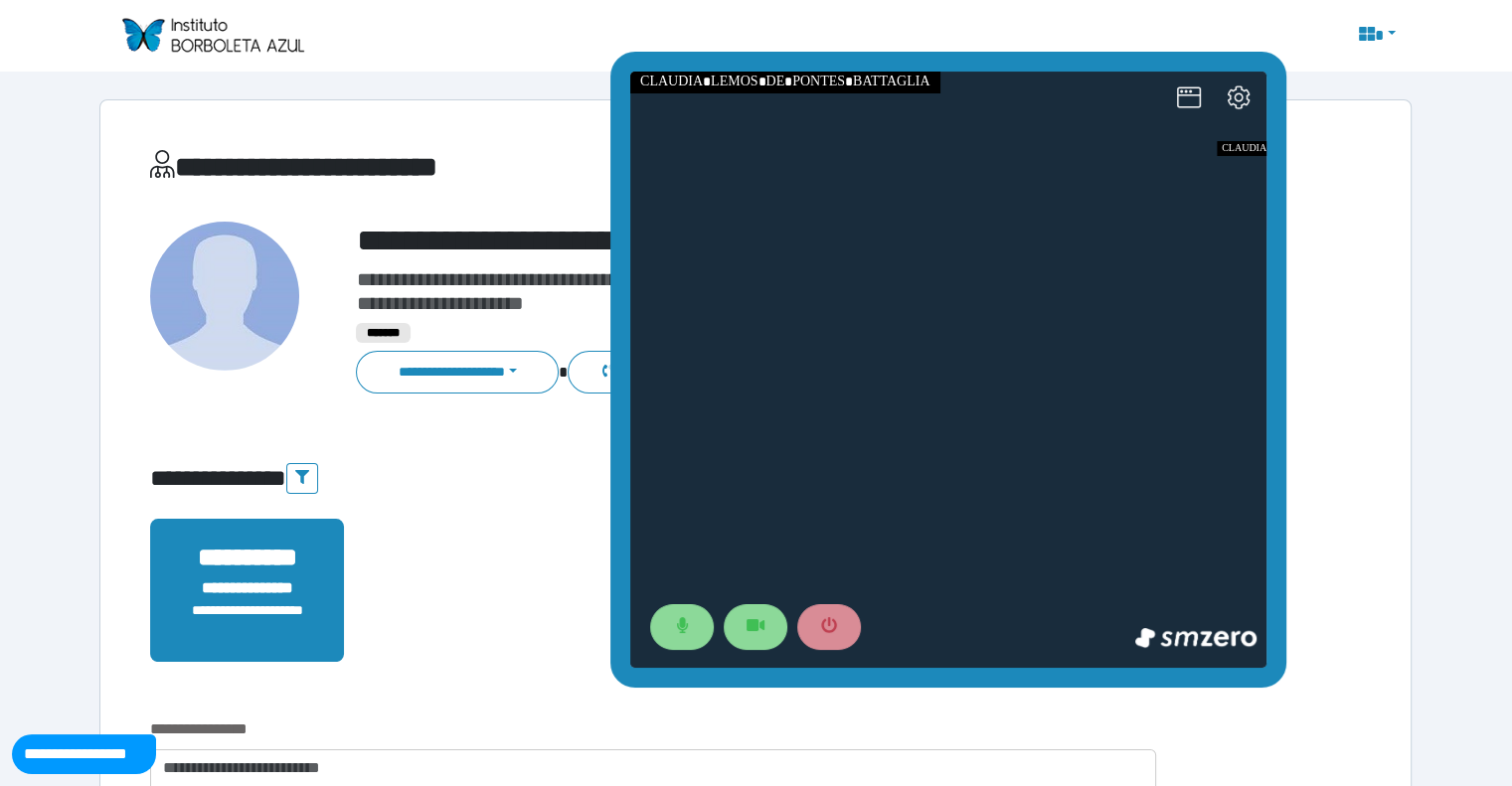 scroll, scrollTop: 0, scrollLeft: 0, axis: both 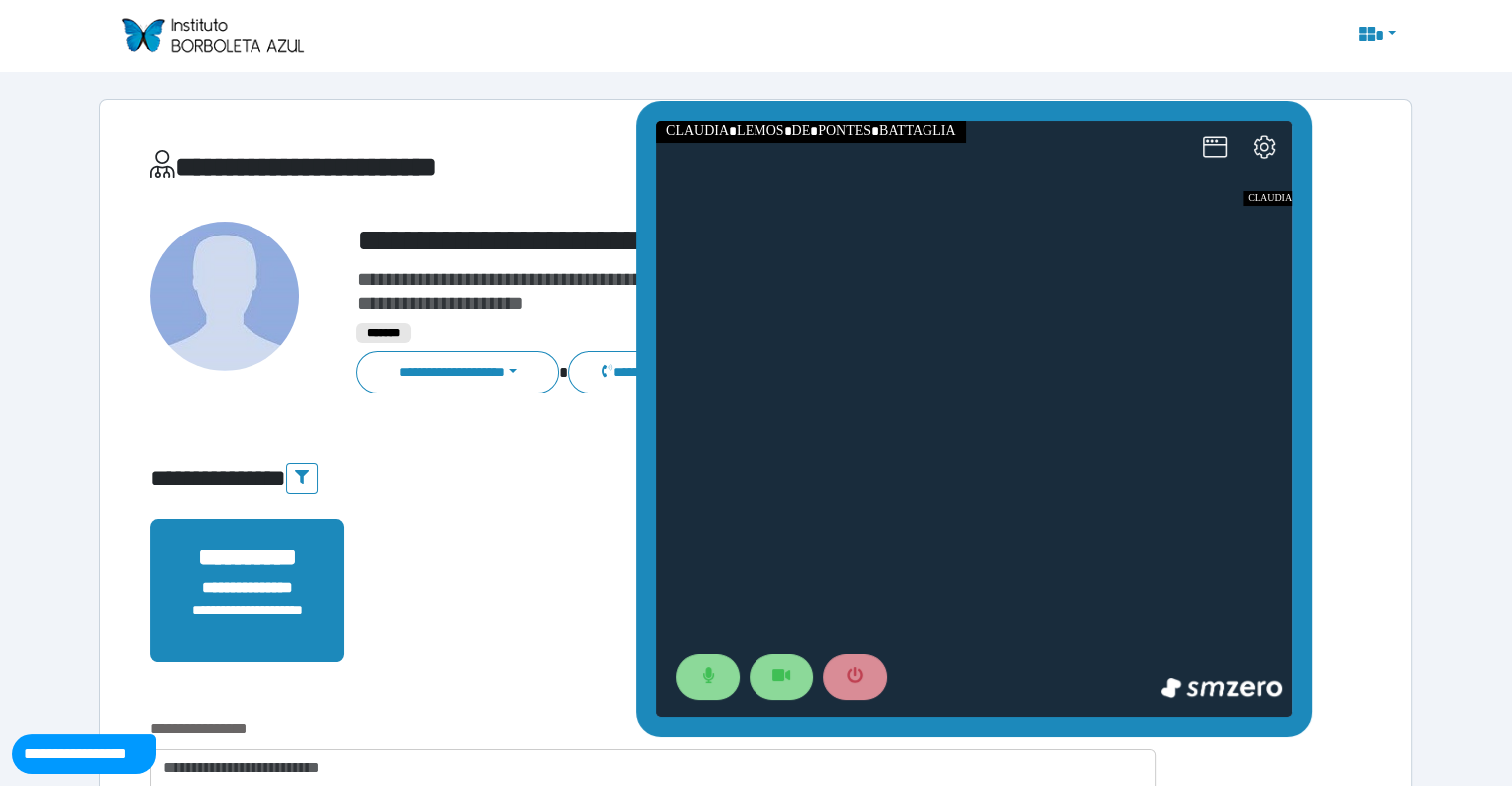 drag, startPoint x: 1480, startPoint y: 182, endPoint x: 924, endPoint y: 265, distance: 562.16101 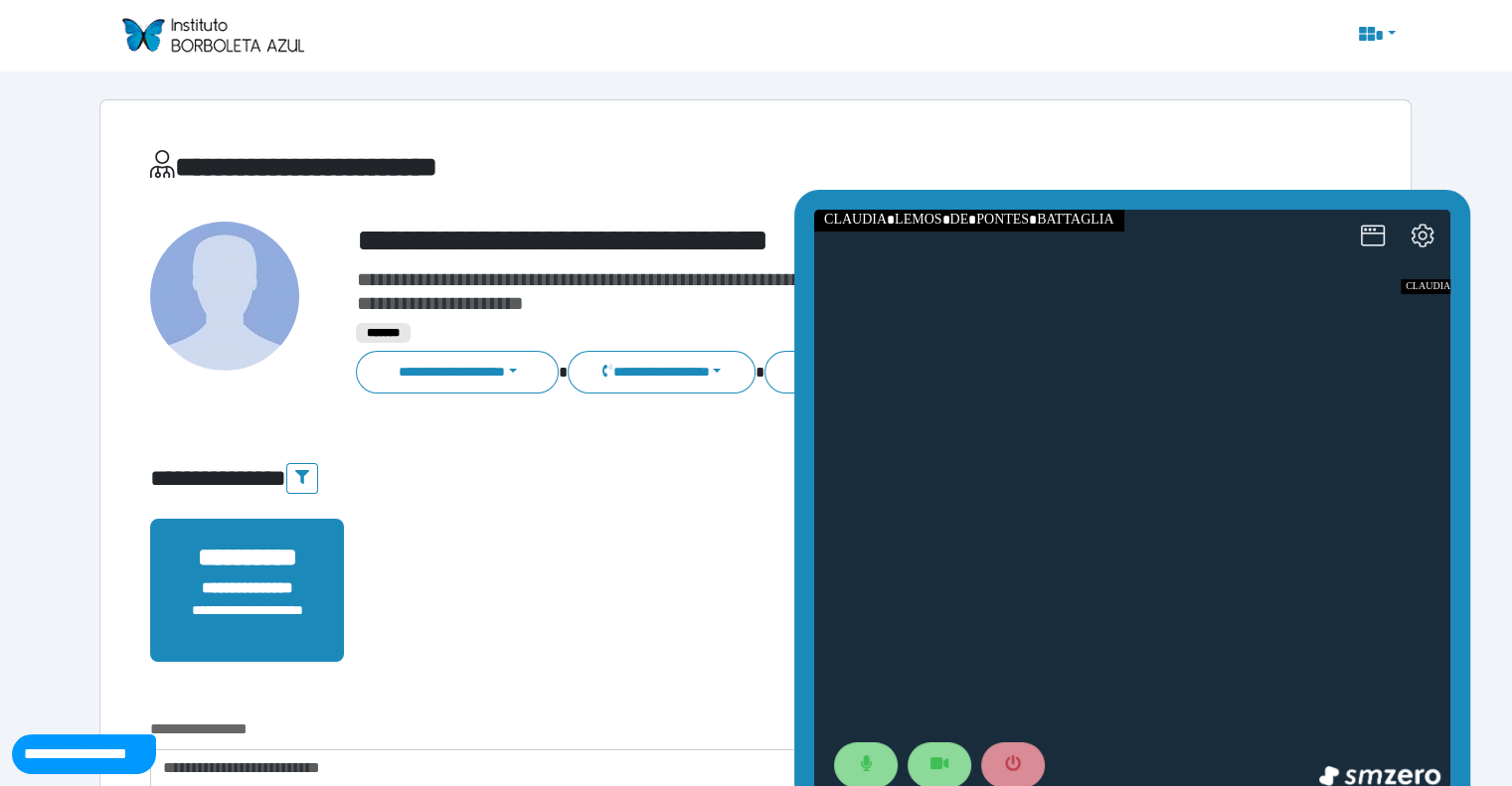 drag, startPoint x: 1716, startPoint y: 318, endPoint x: 860, endPoint y: 360, distance: 857.0298 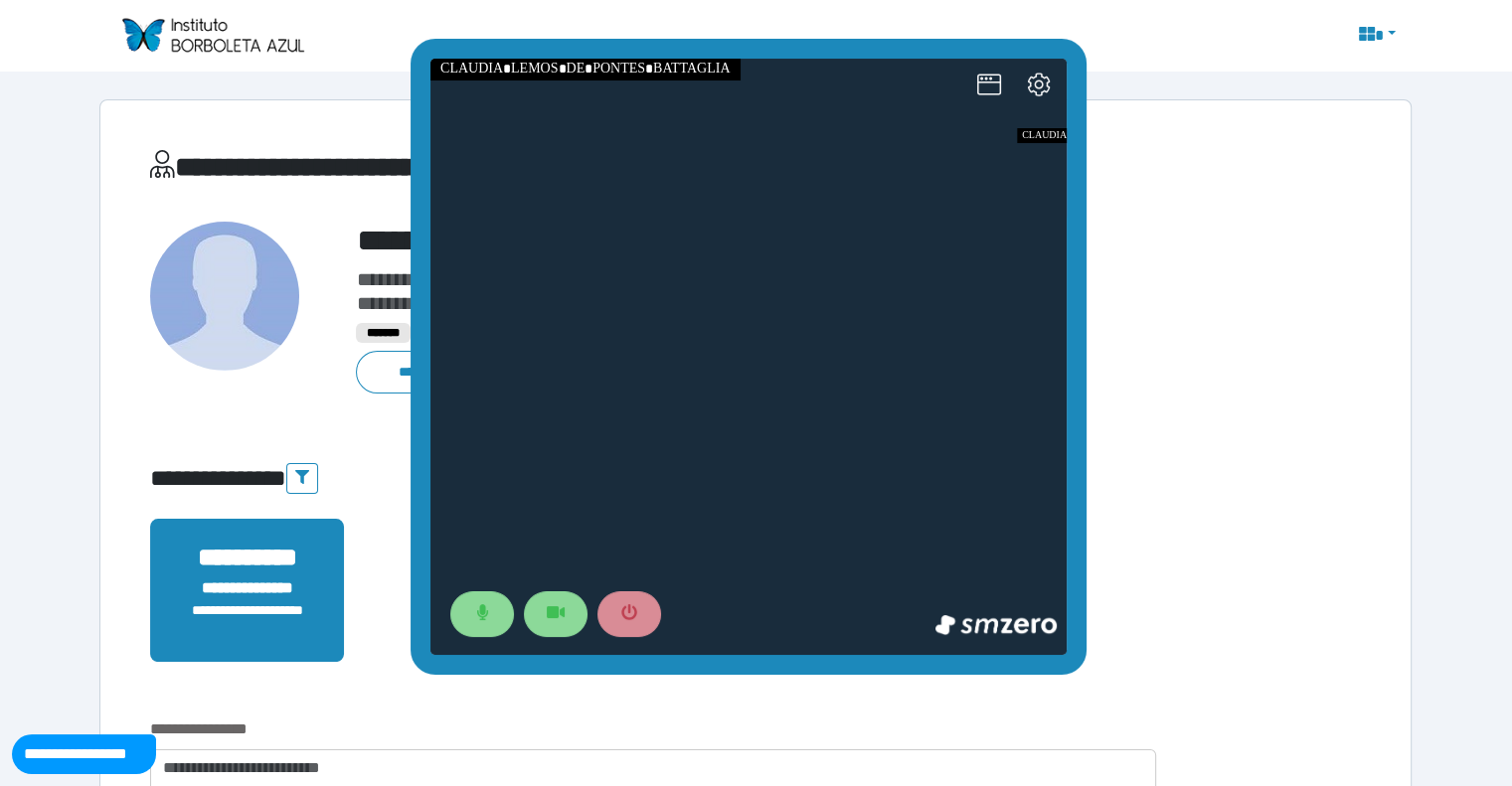 drag, startPoint x: 1001, startPoint y: 199, endPoint x: 617, endPoint y: 48, distance: 412.6221 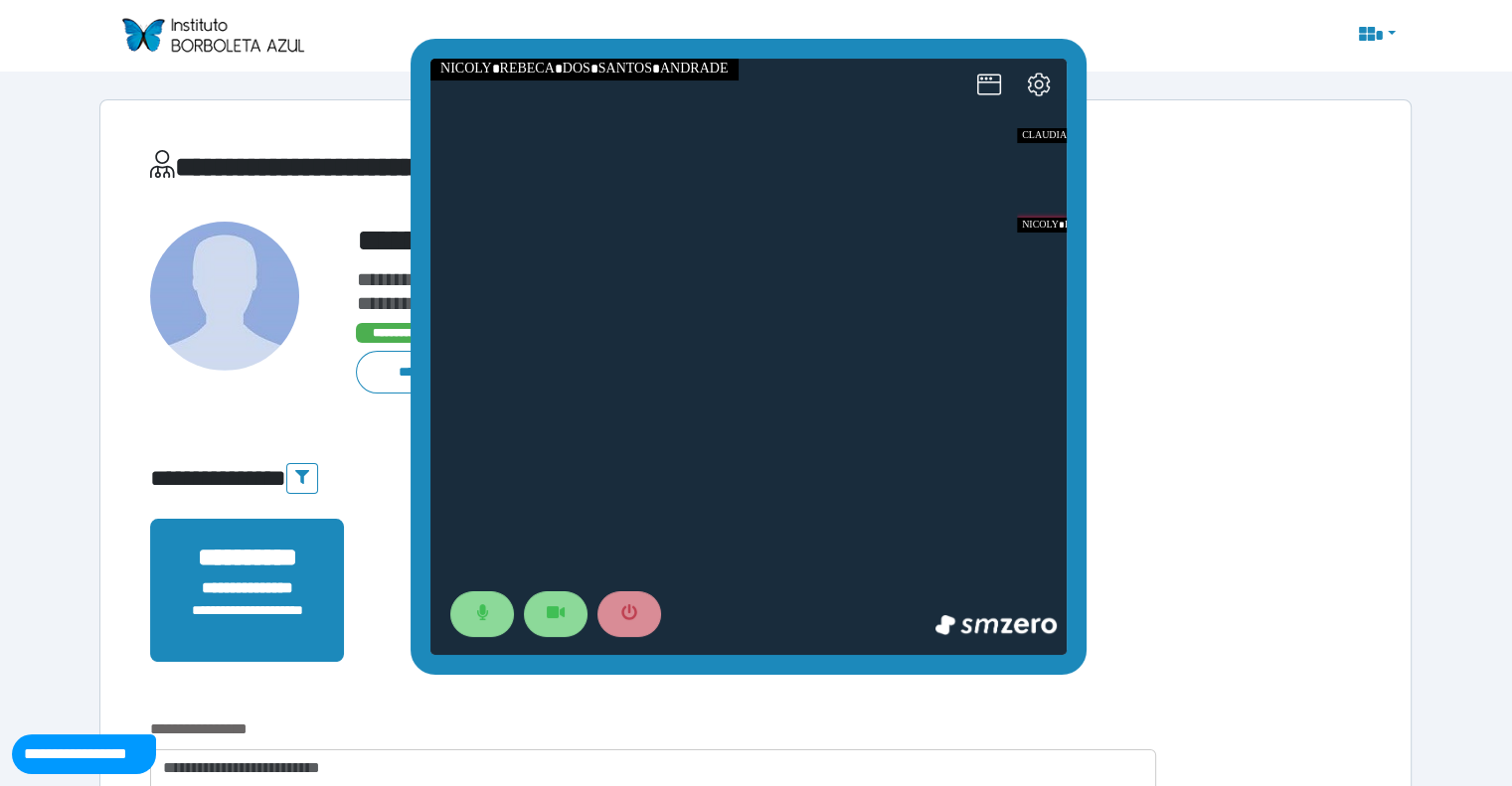 click on "**********" at bounding box center [756, 2217] 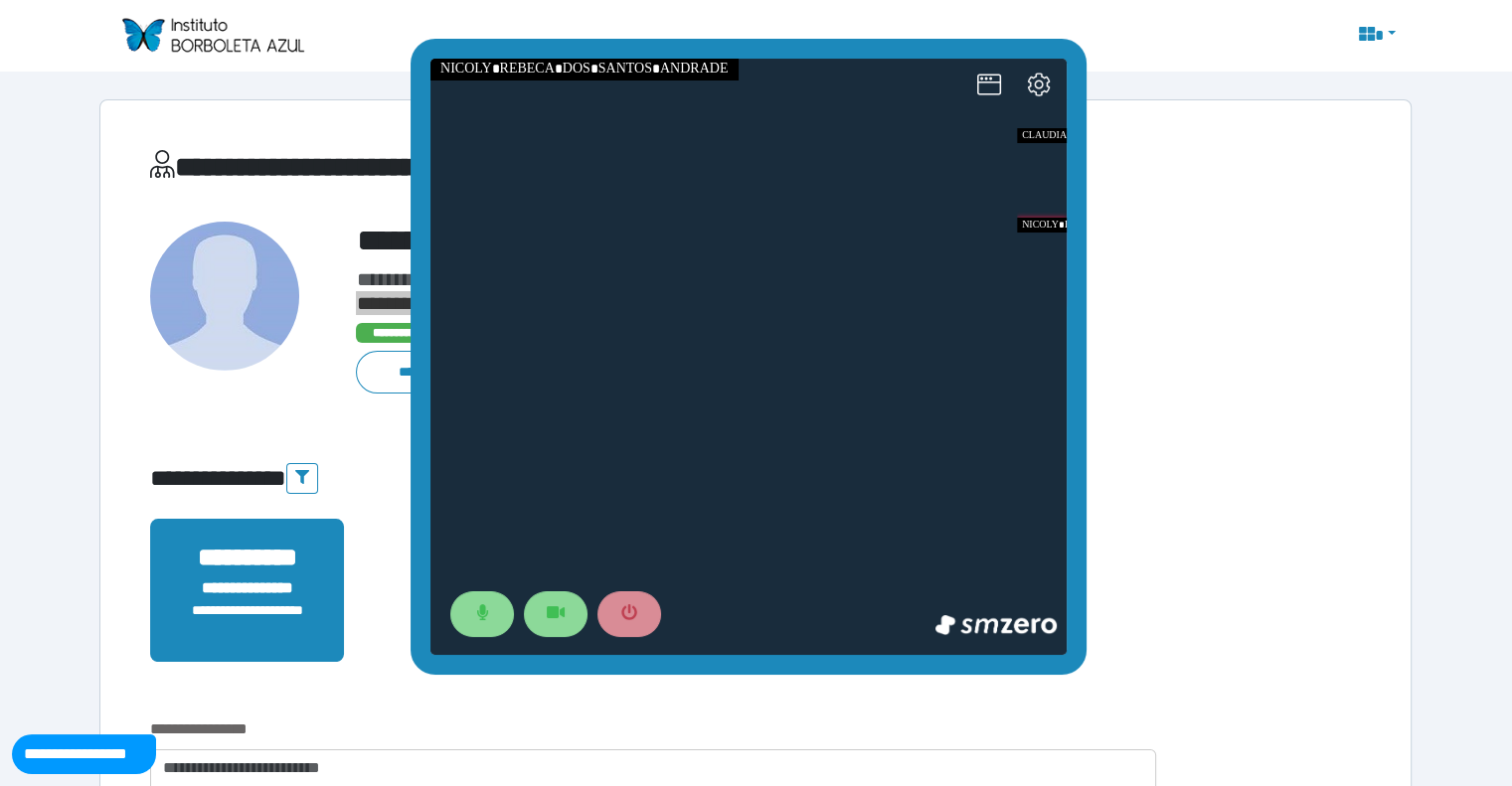 click 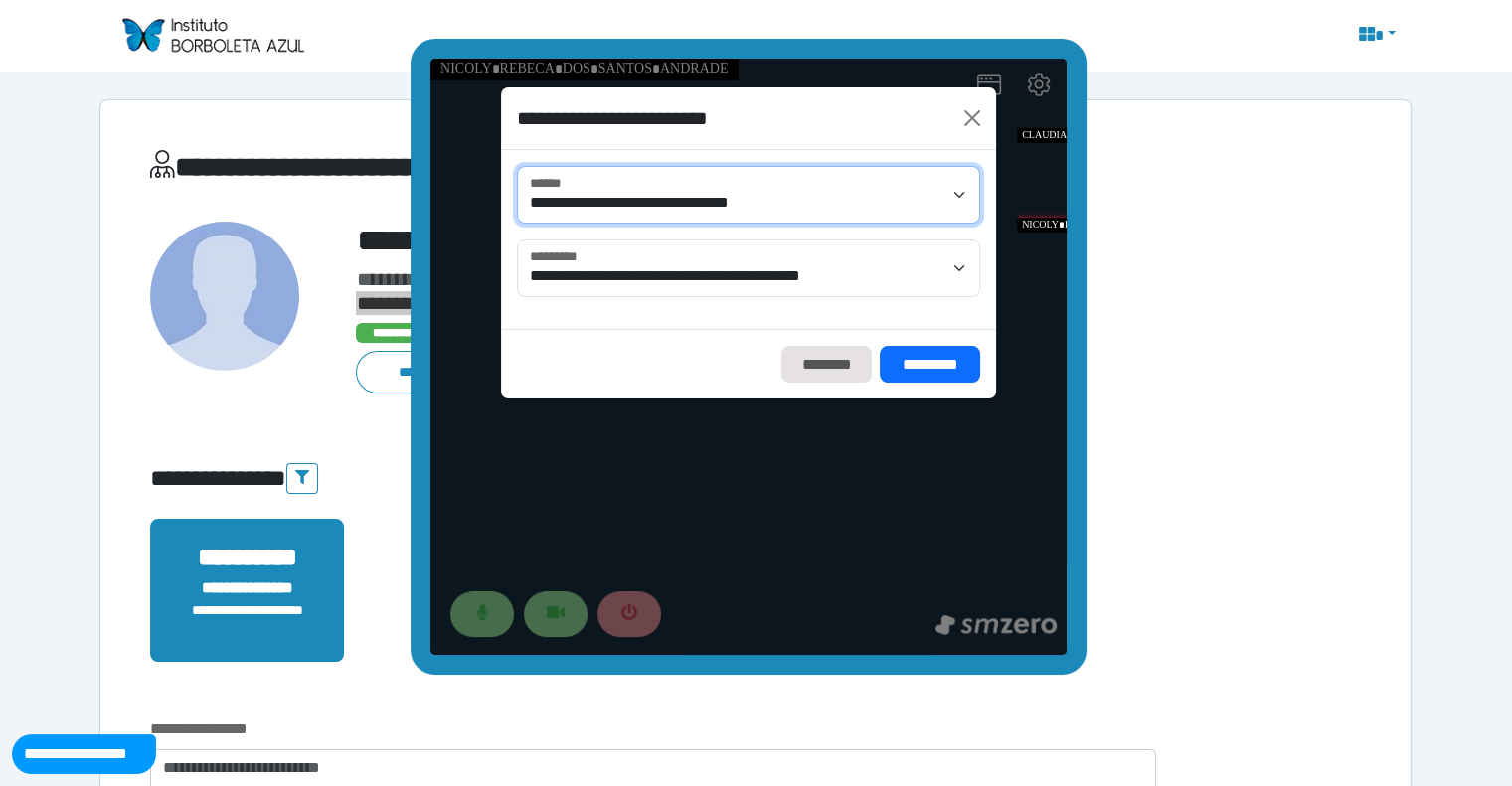 click on "**********" at bounding box center [748, 195] 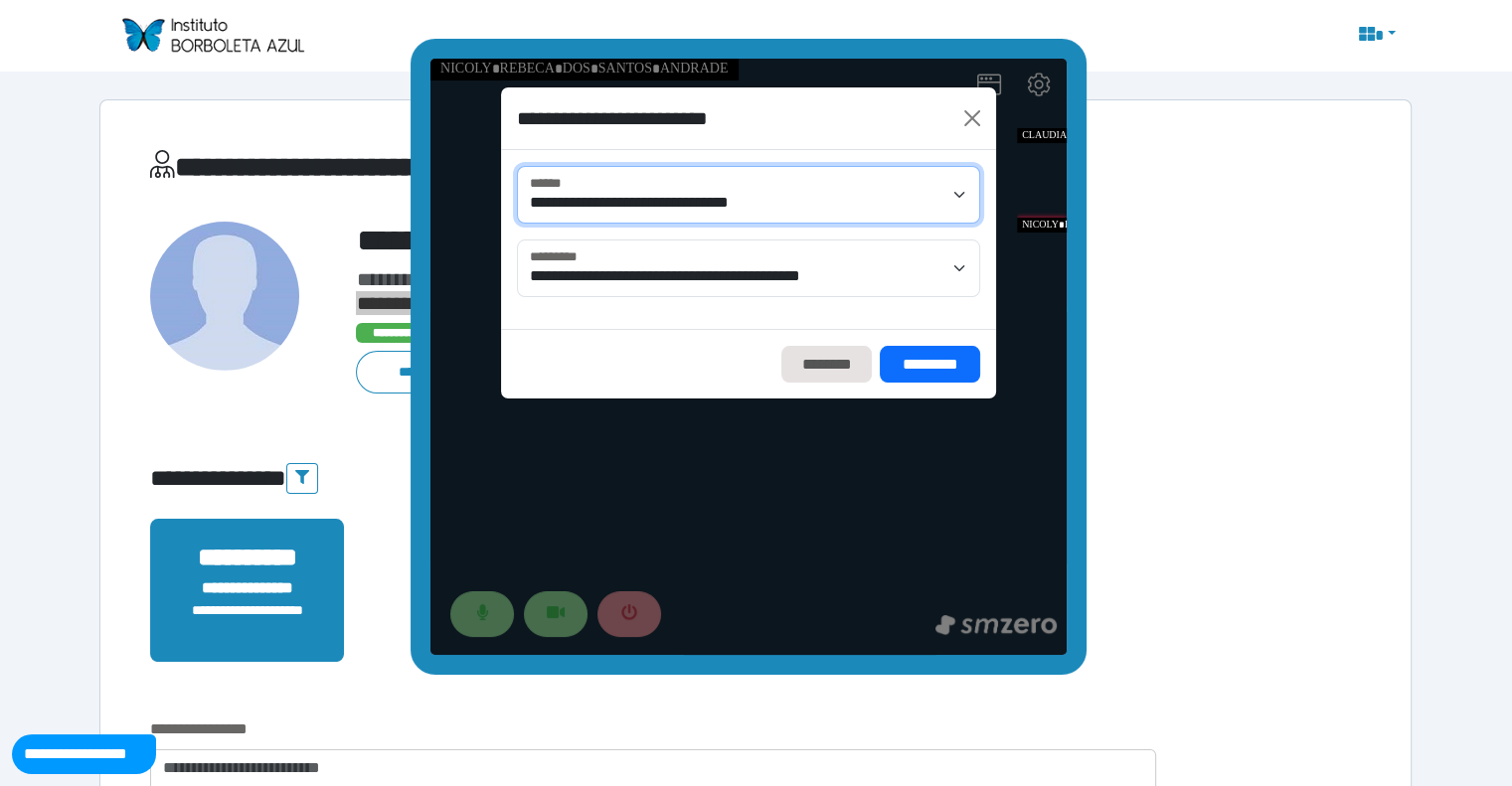 select on "**********" 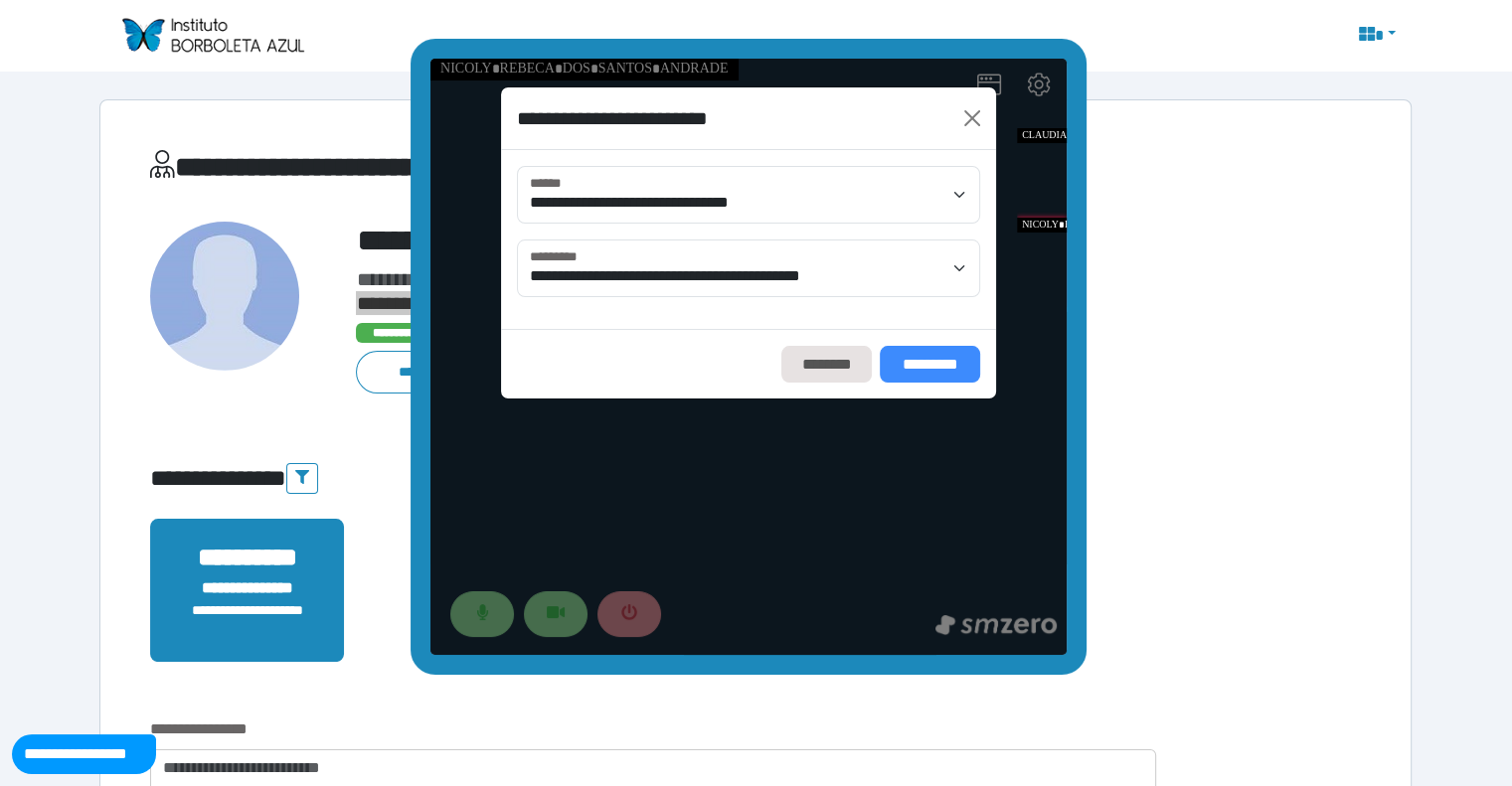 click on "*********" at bounding box center (928, 365) 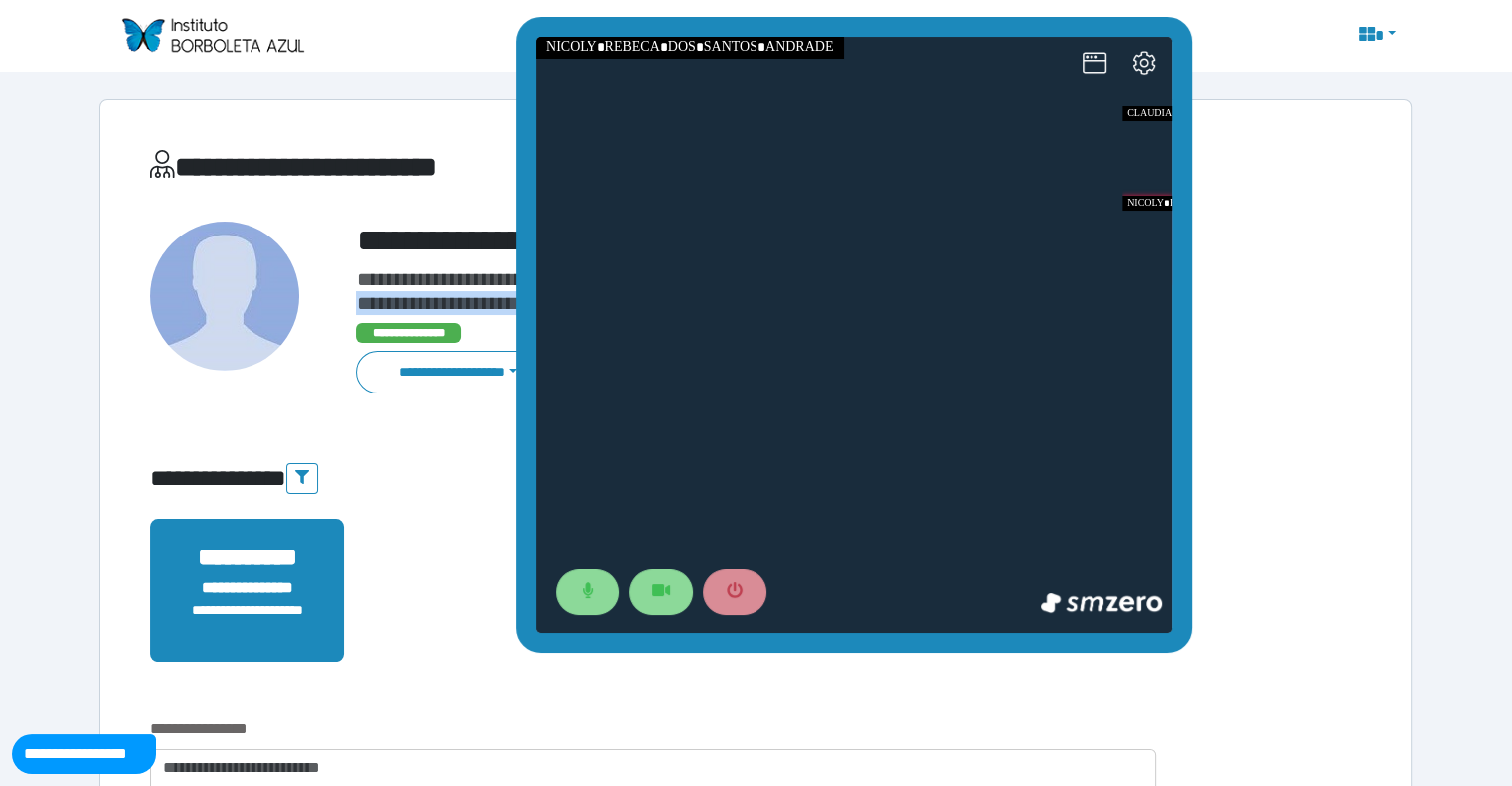 drag, startPoint x: 1616, startPoint y: 87, endPoint x: 919, endPoint y: 93, distance: 697.02582 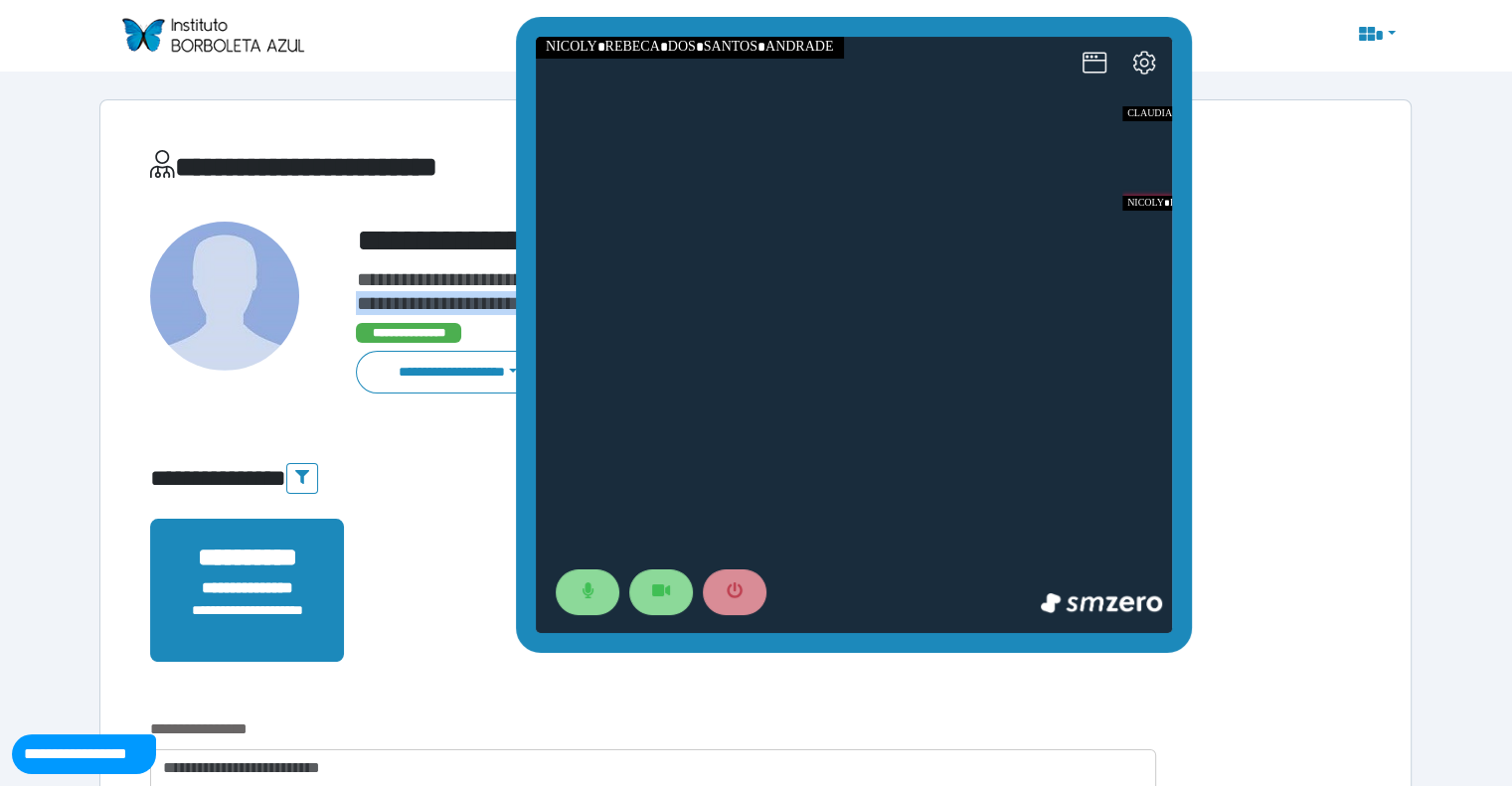 drag, startPoint x: 1180, startPoint y: 639, endPoint x: 1161, endPoint y: 627, distance: 22.472205 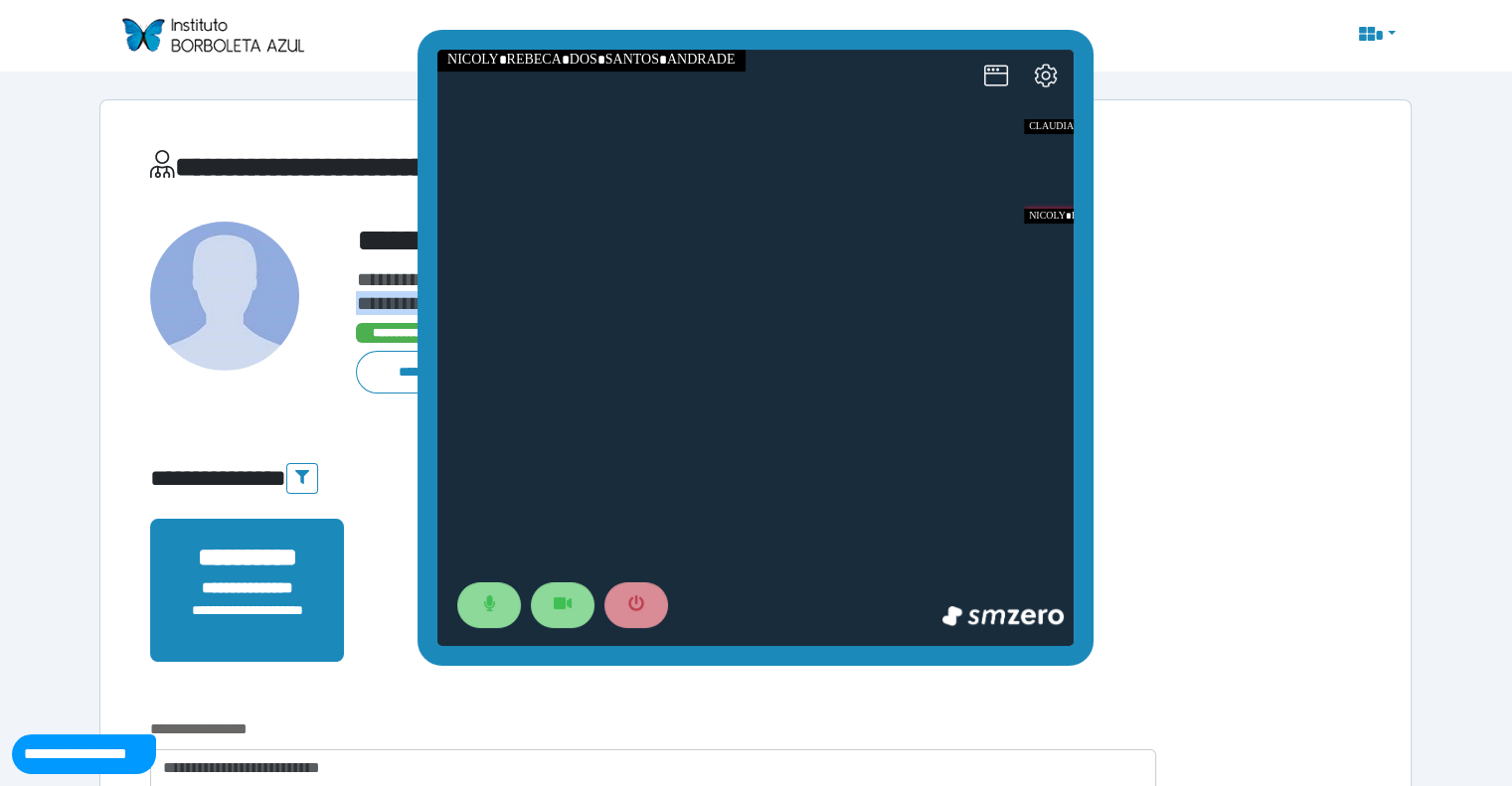 drag, startPoint x: 865, startPoint y: 29, endPoint x: 767, endPoint y: 42, distance: 98.85848 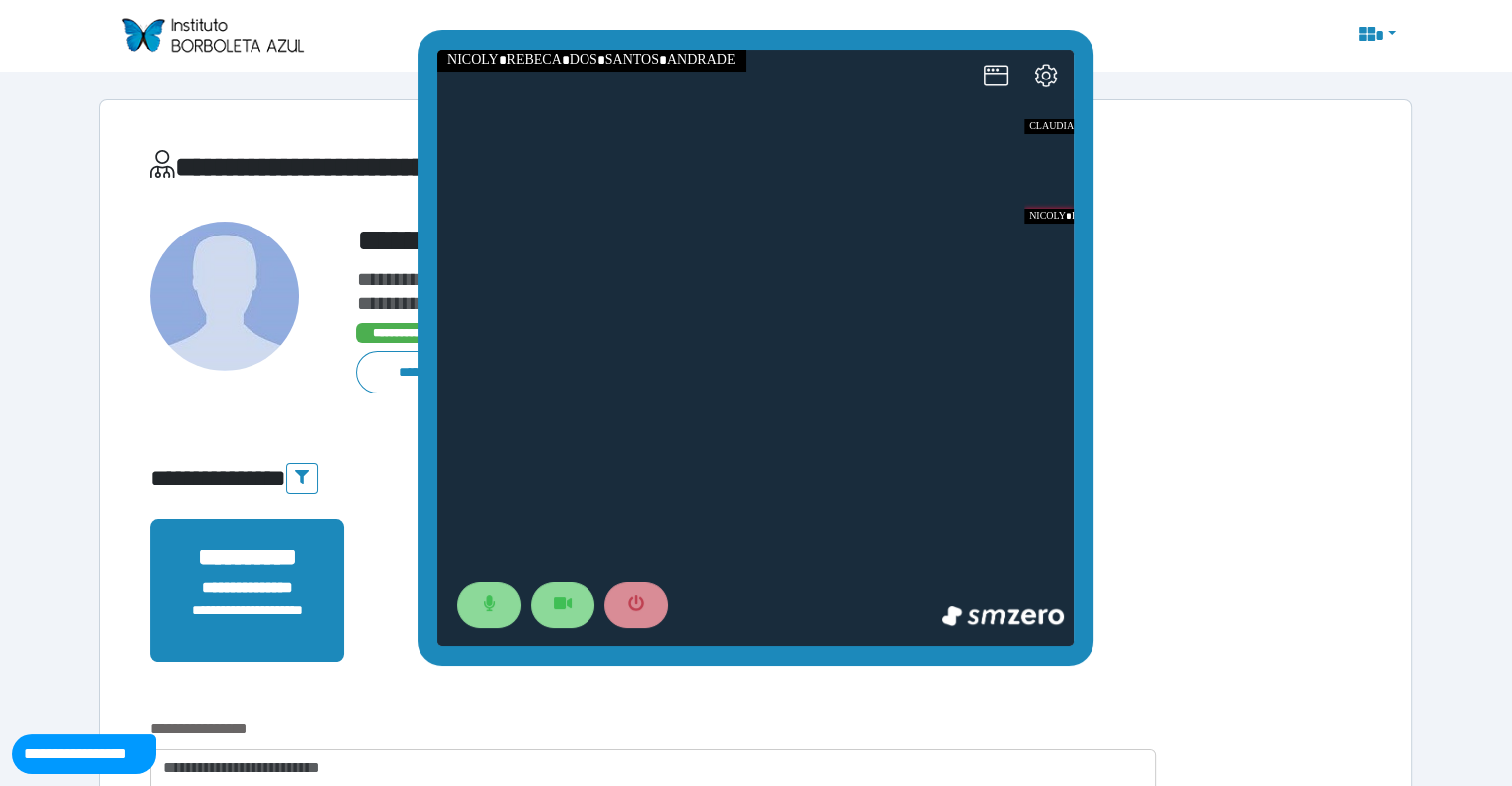 click on "**********" at bounding box center [756, 2217] 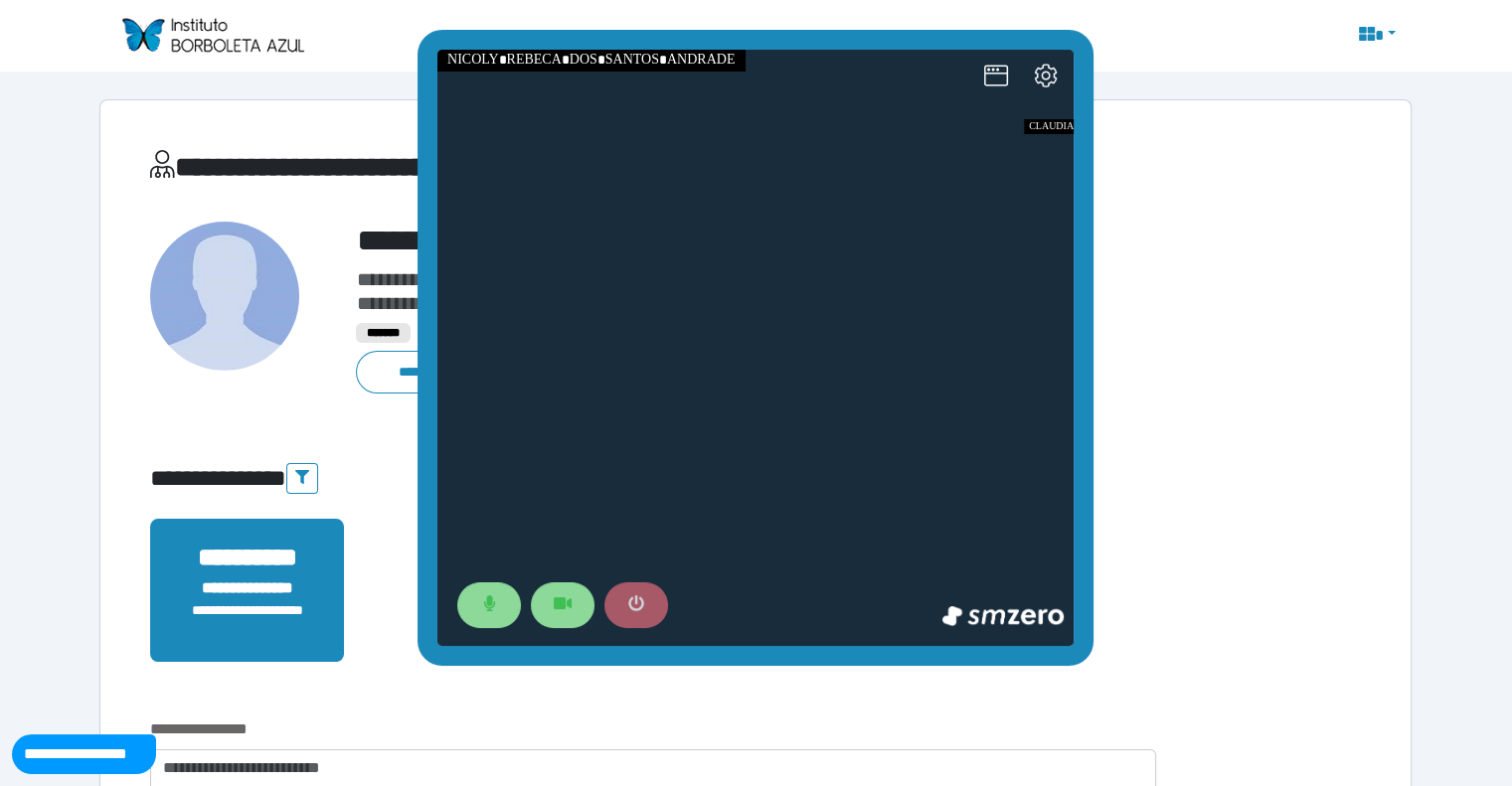 click 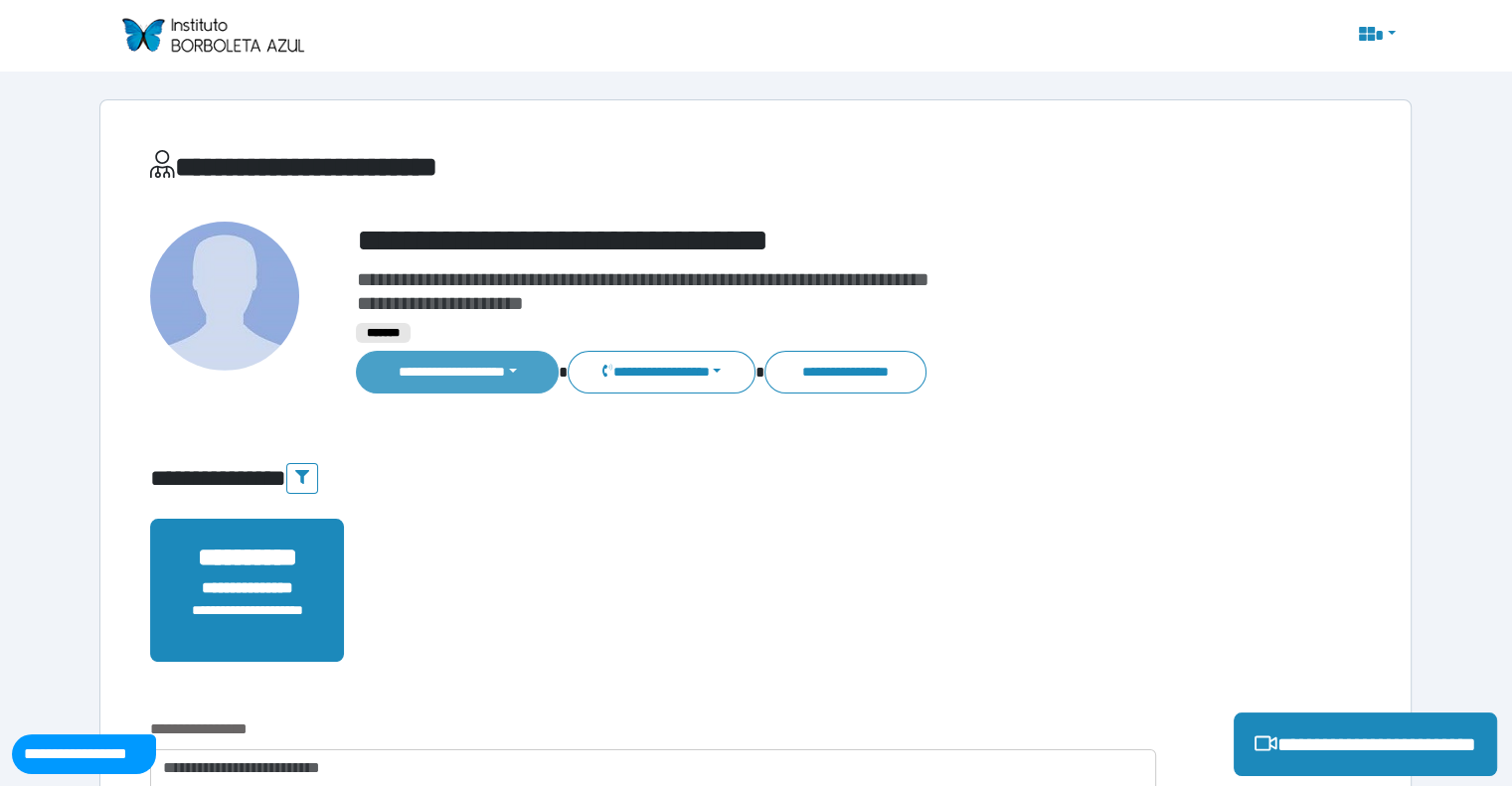 click on "**********" at bounding box center (457, 372) 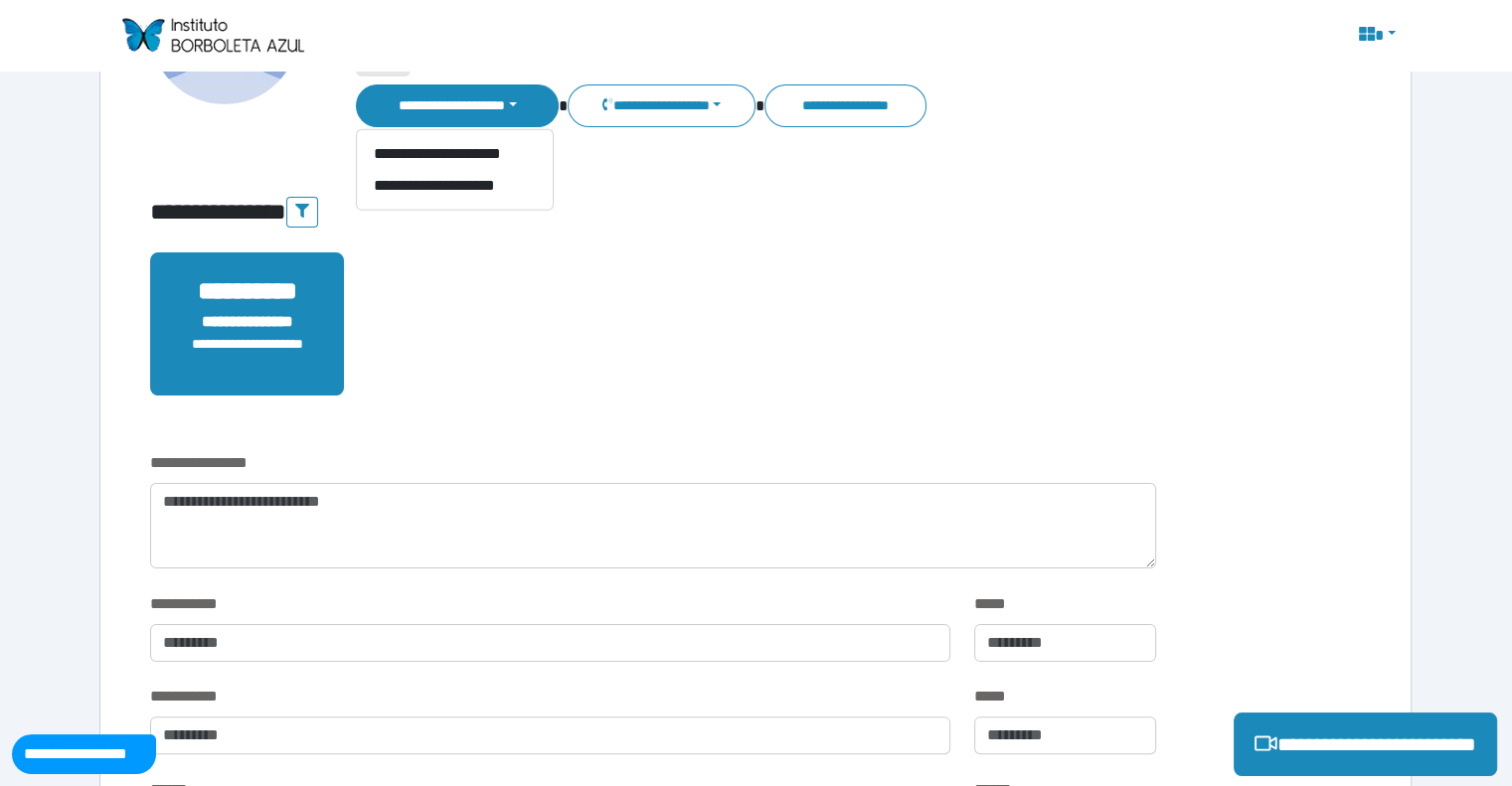 scroll, scrollTop: 397, scrollLeft: 0, axis: vertical 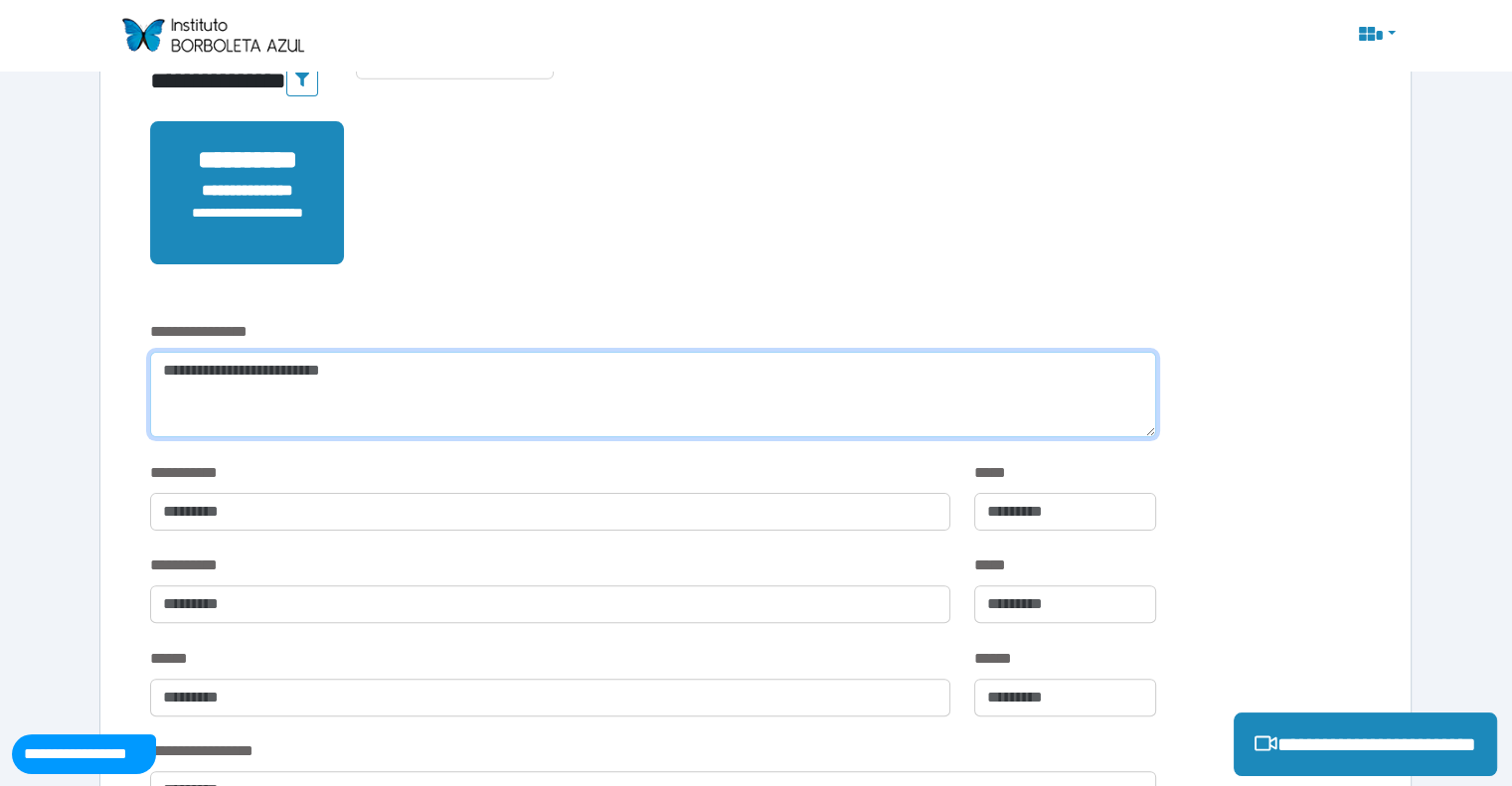 click at bounding box center [652, 394] 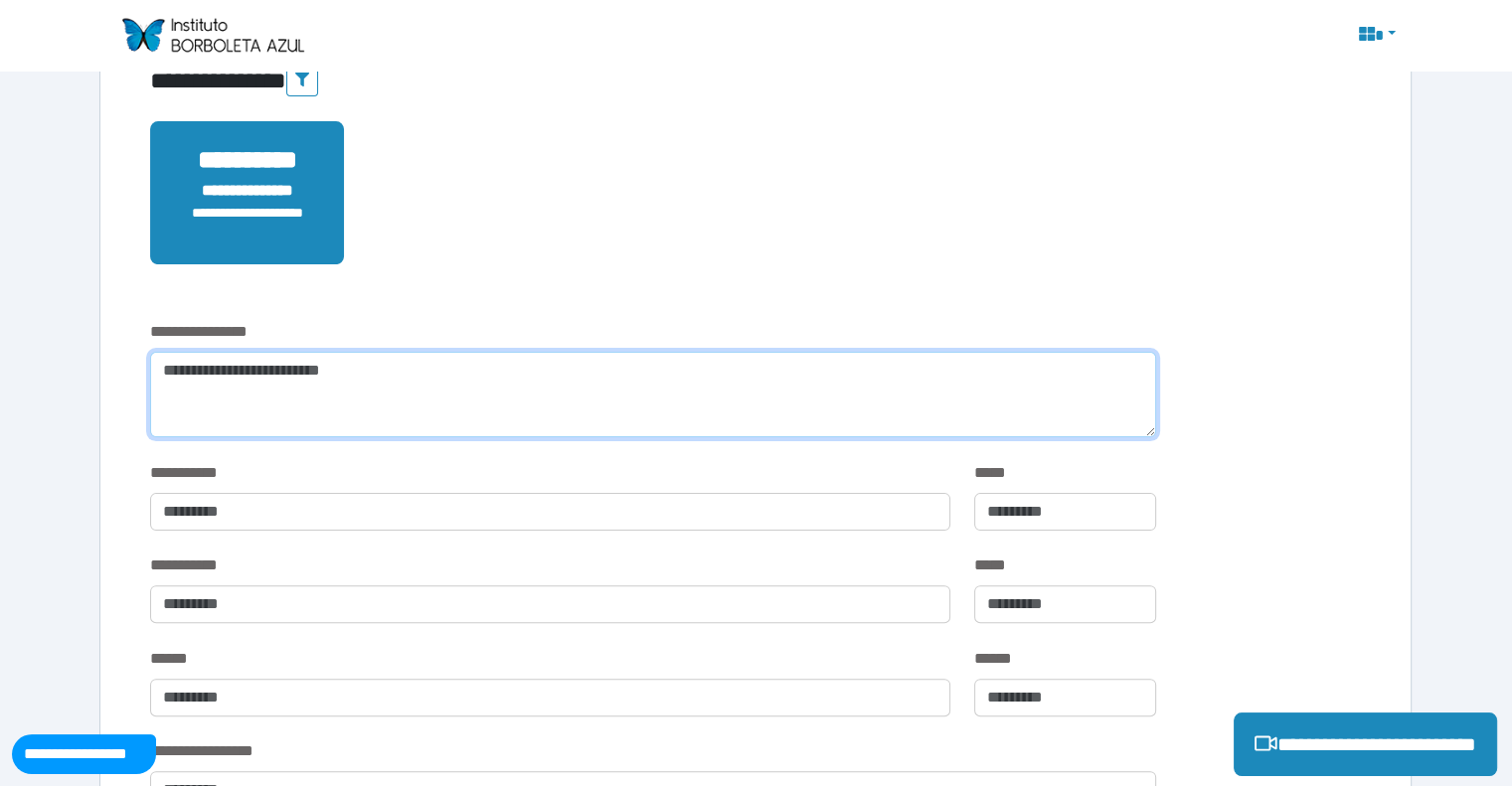 type on "*" 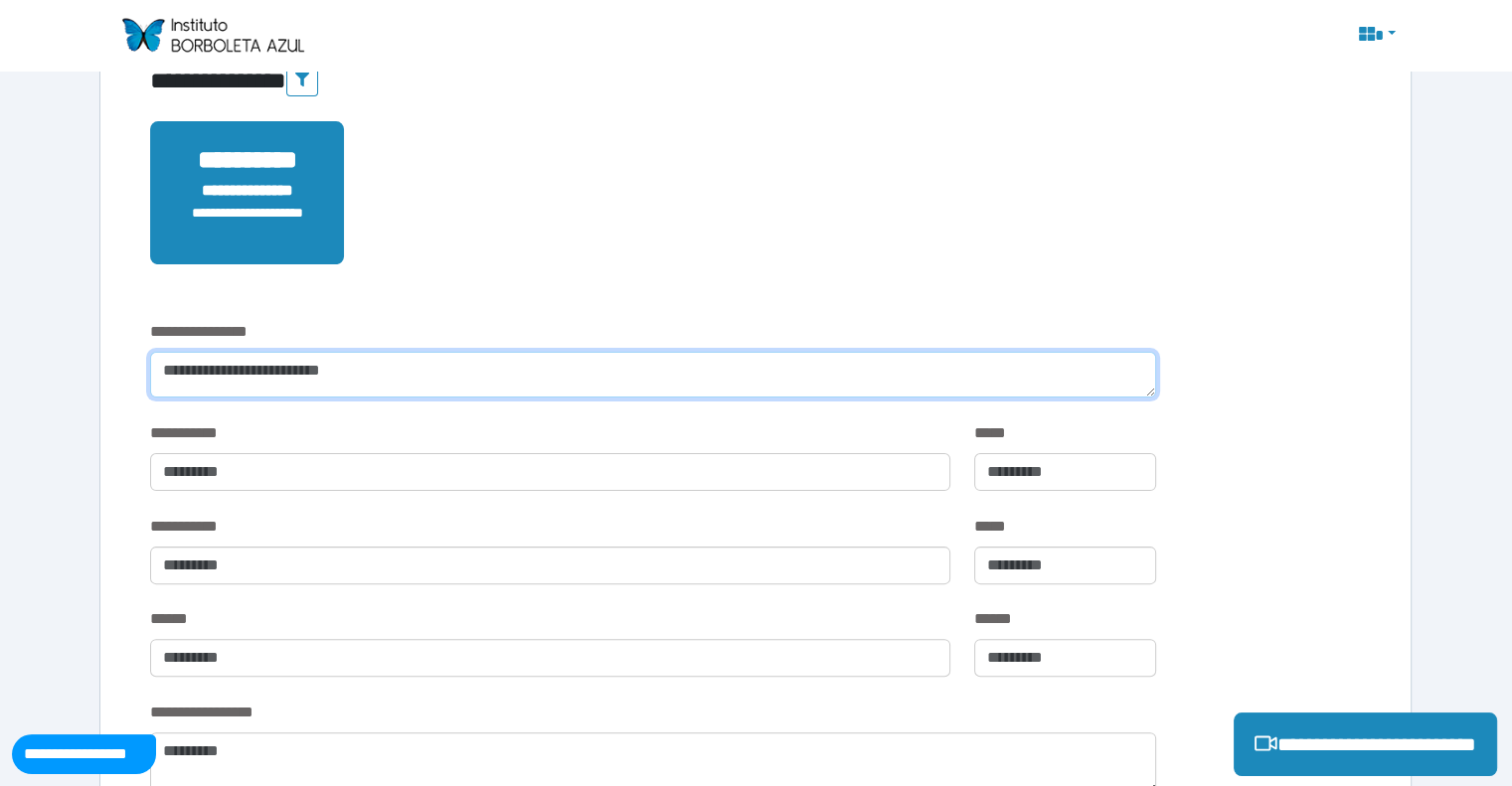 type on "*" 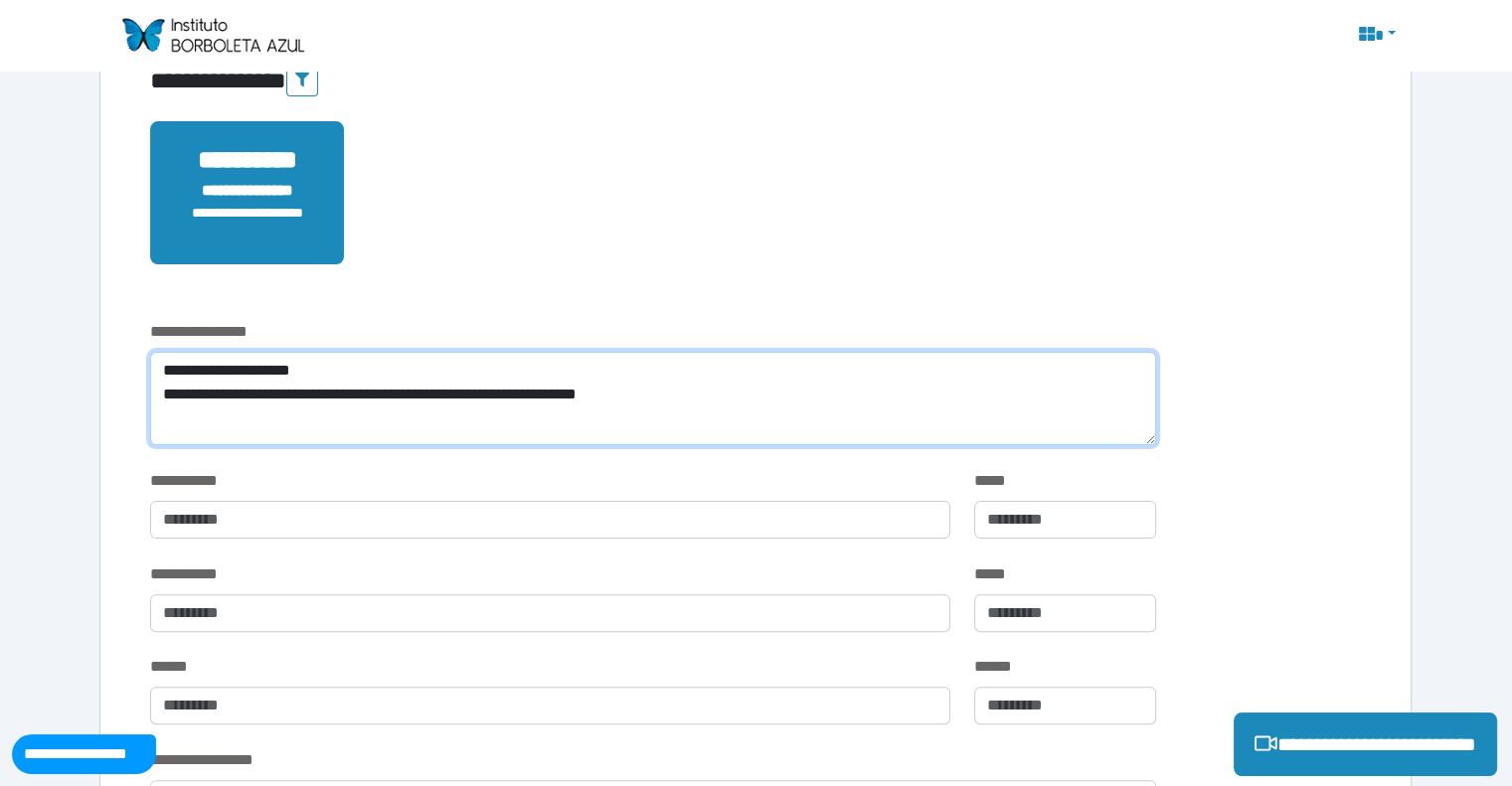 scroll, scrollTop: 0, scrollLeft: 0, axis: both 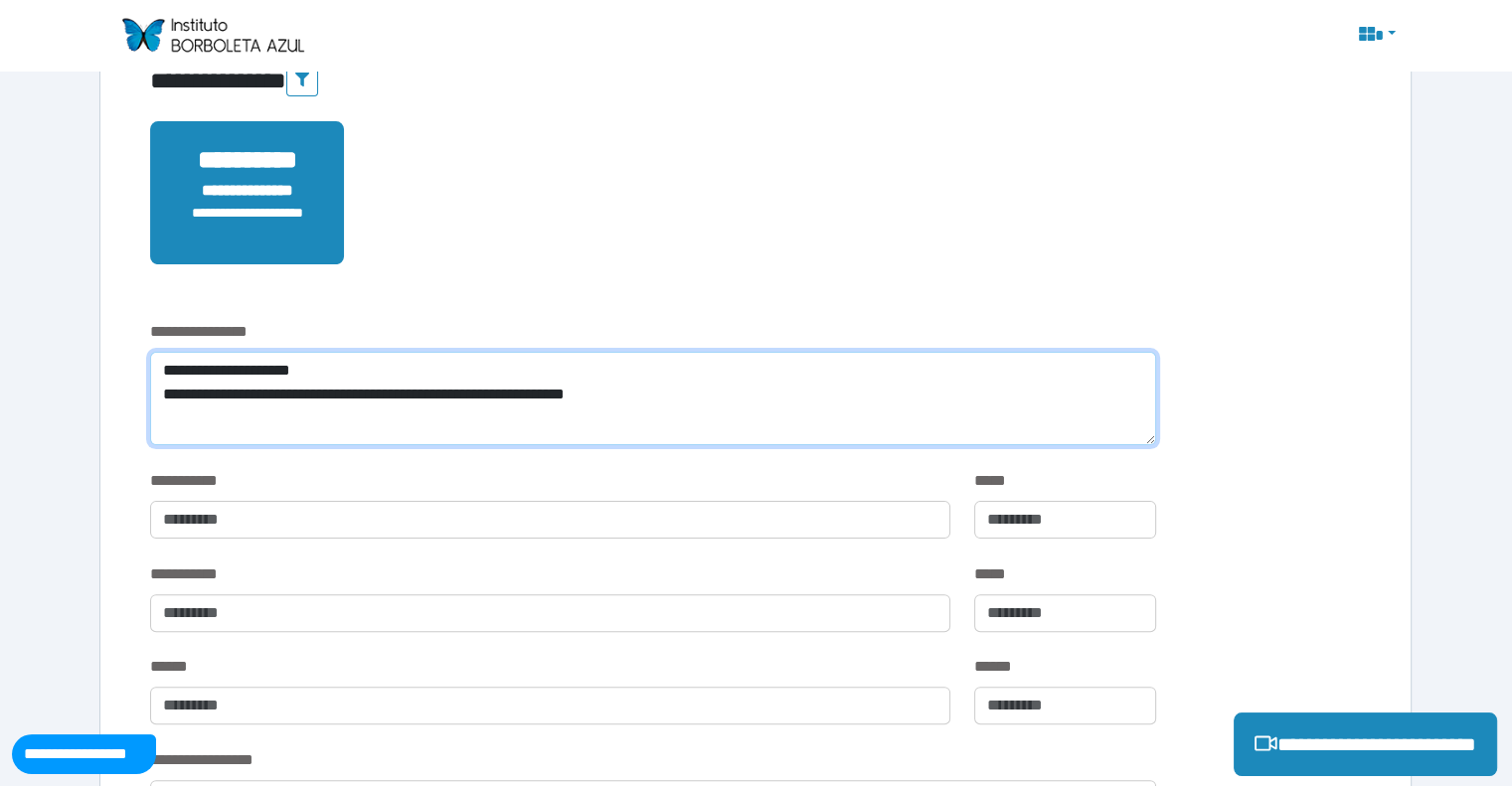 click on "**********" at bounding box center (652, 398) 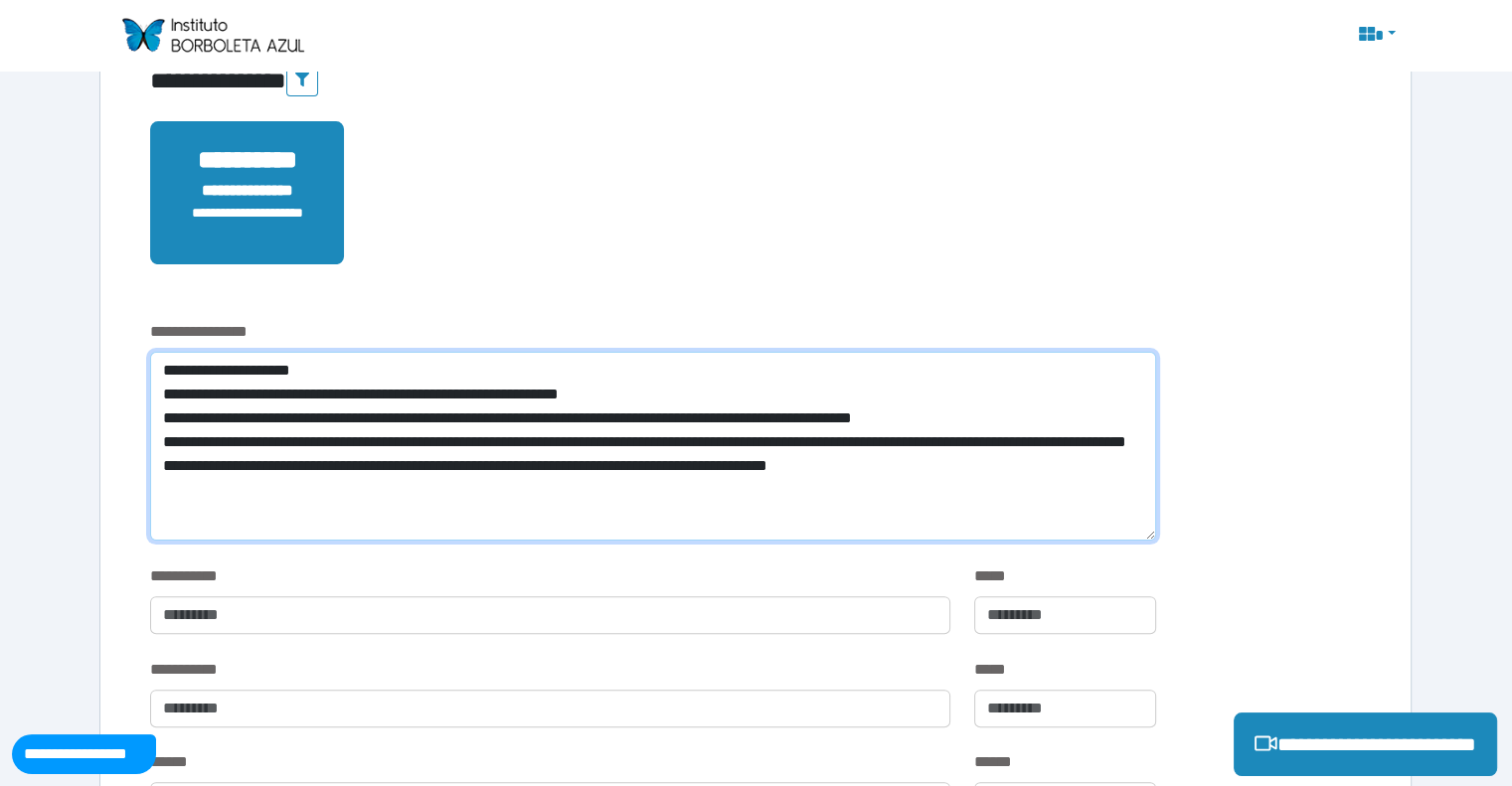 click on "**********" at bounding box center (652, 446) 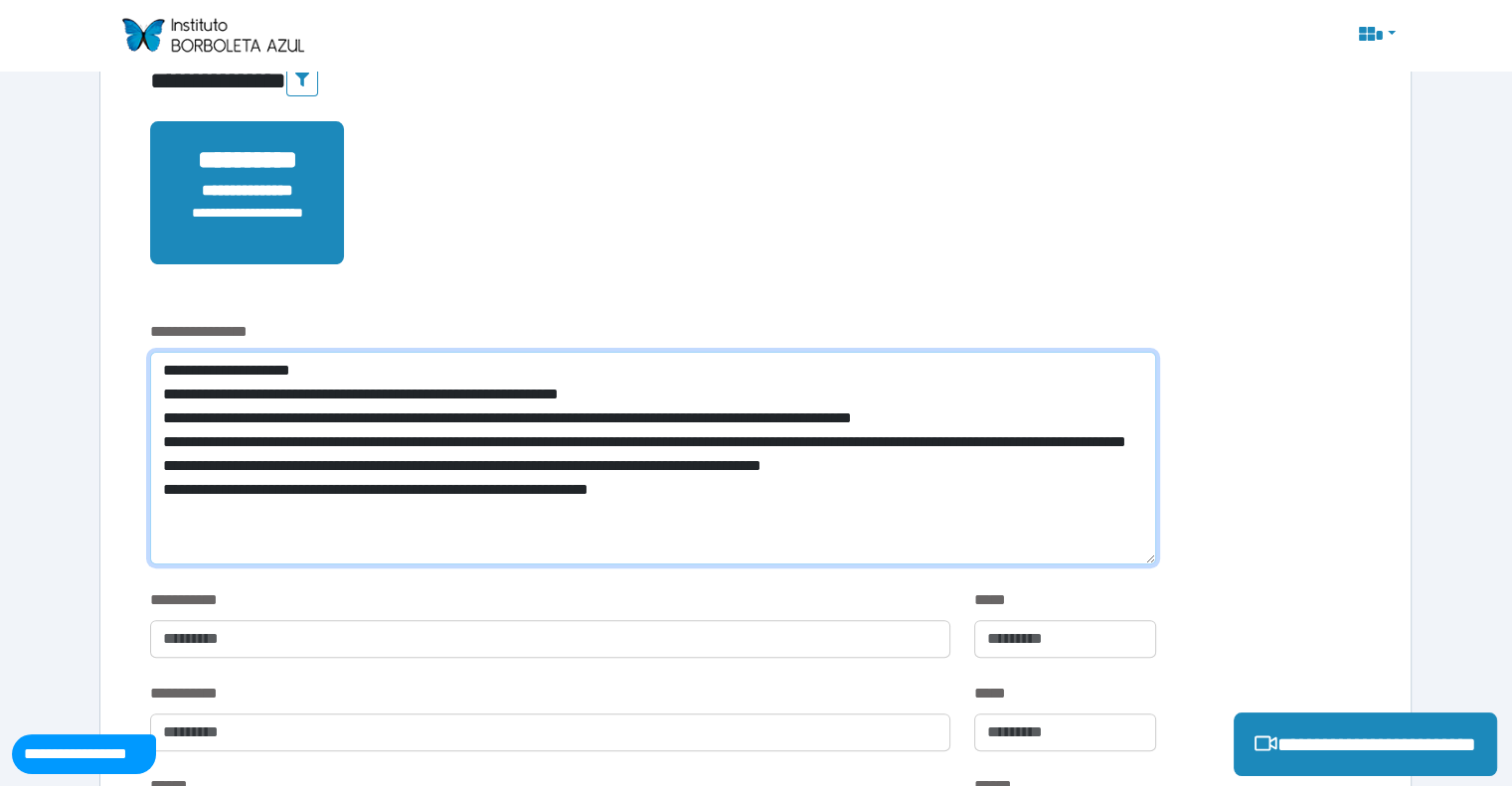 drag, startPoint x: 155, startPoint y: 373, endPoint x: 825, endPoint y: 514, distance: 684.6758 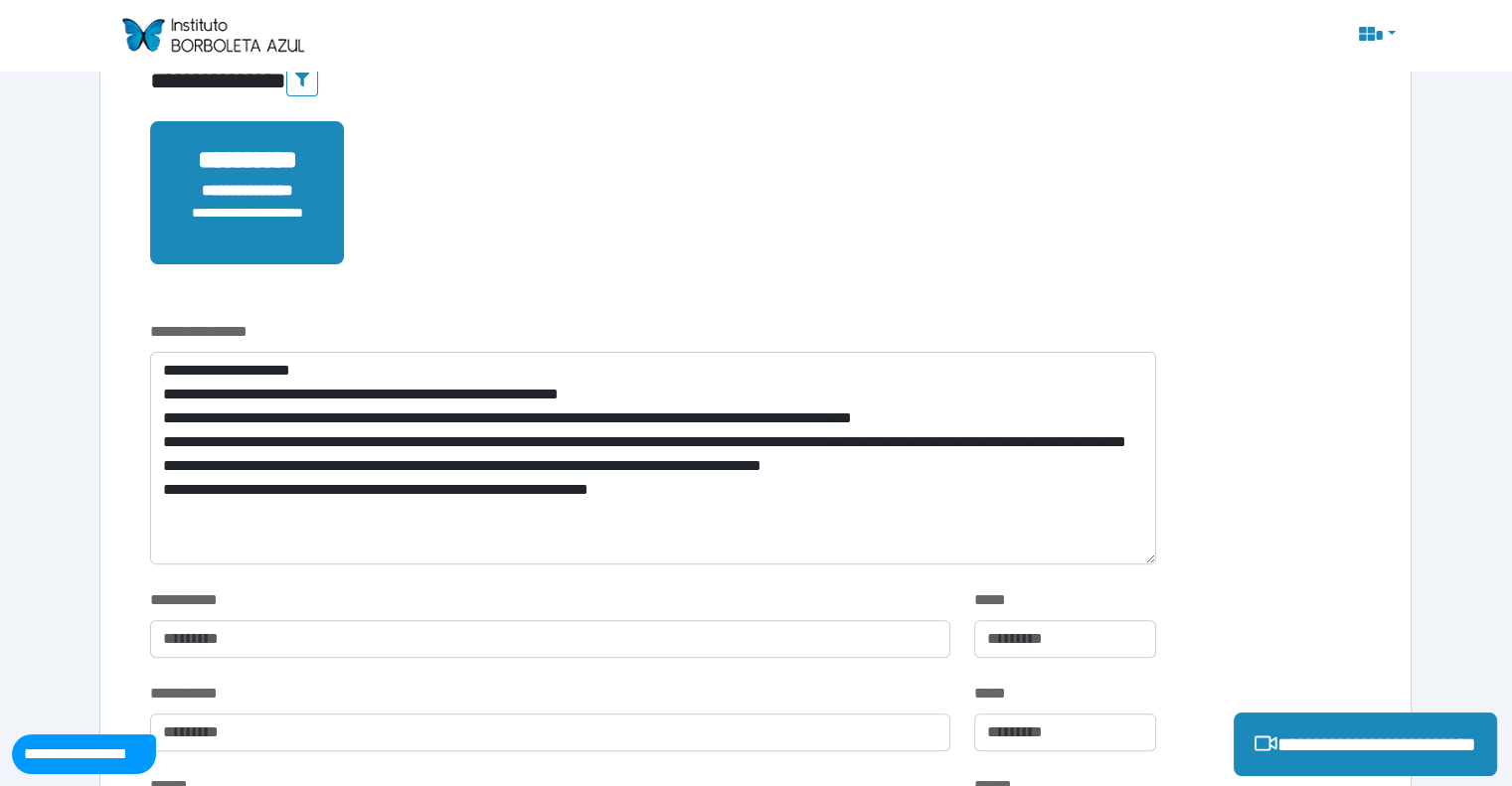 click on "**********" at bounding box center (756, 1923) 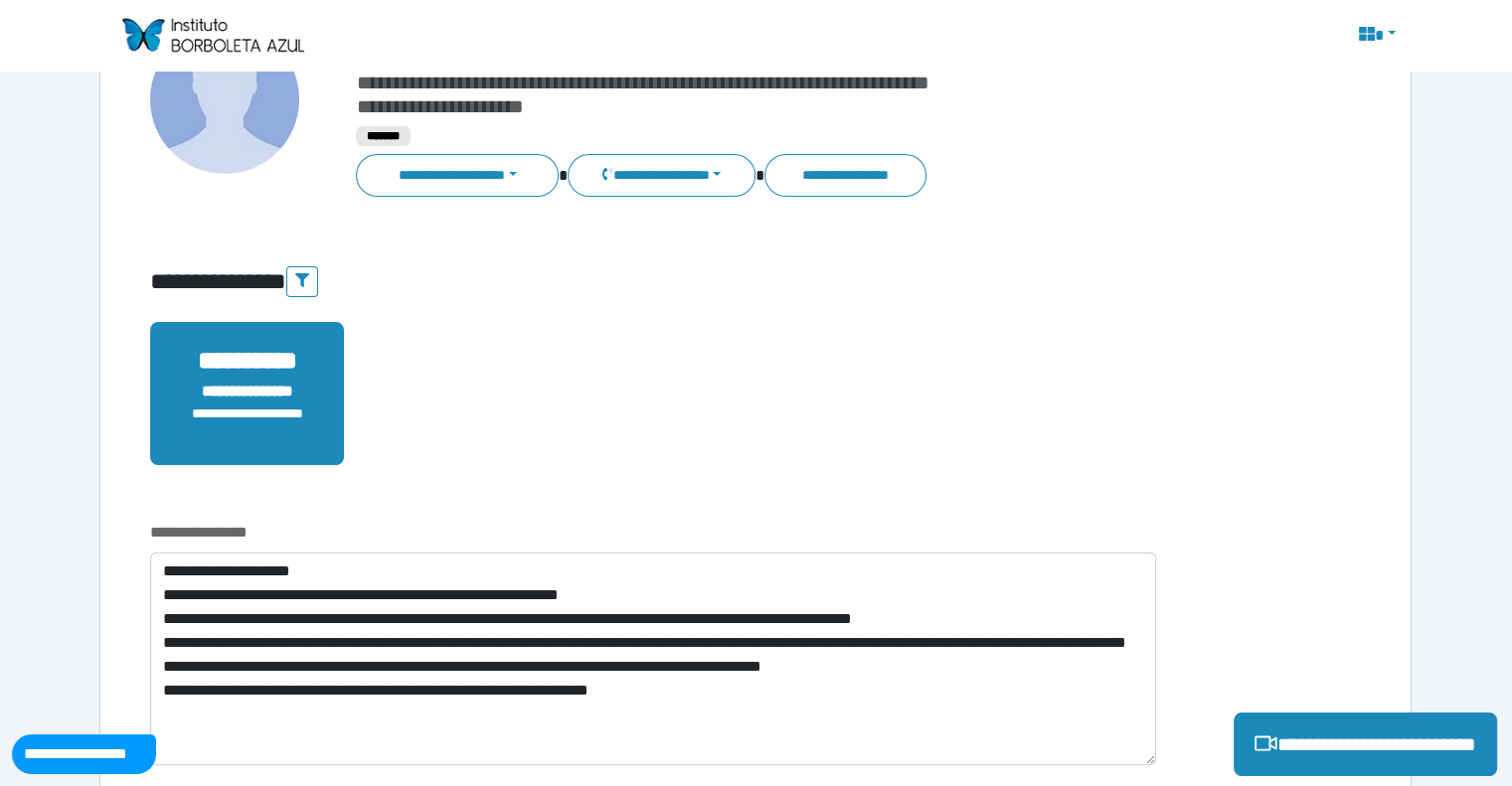 scroll, scrollTop: 298, scrollLeft: 0, axis: vertical 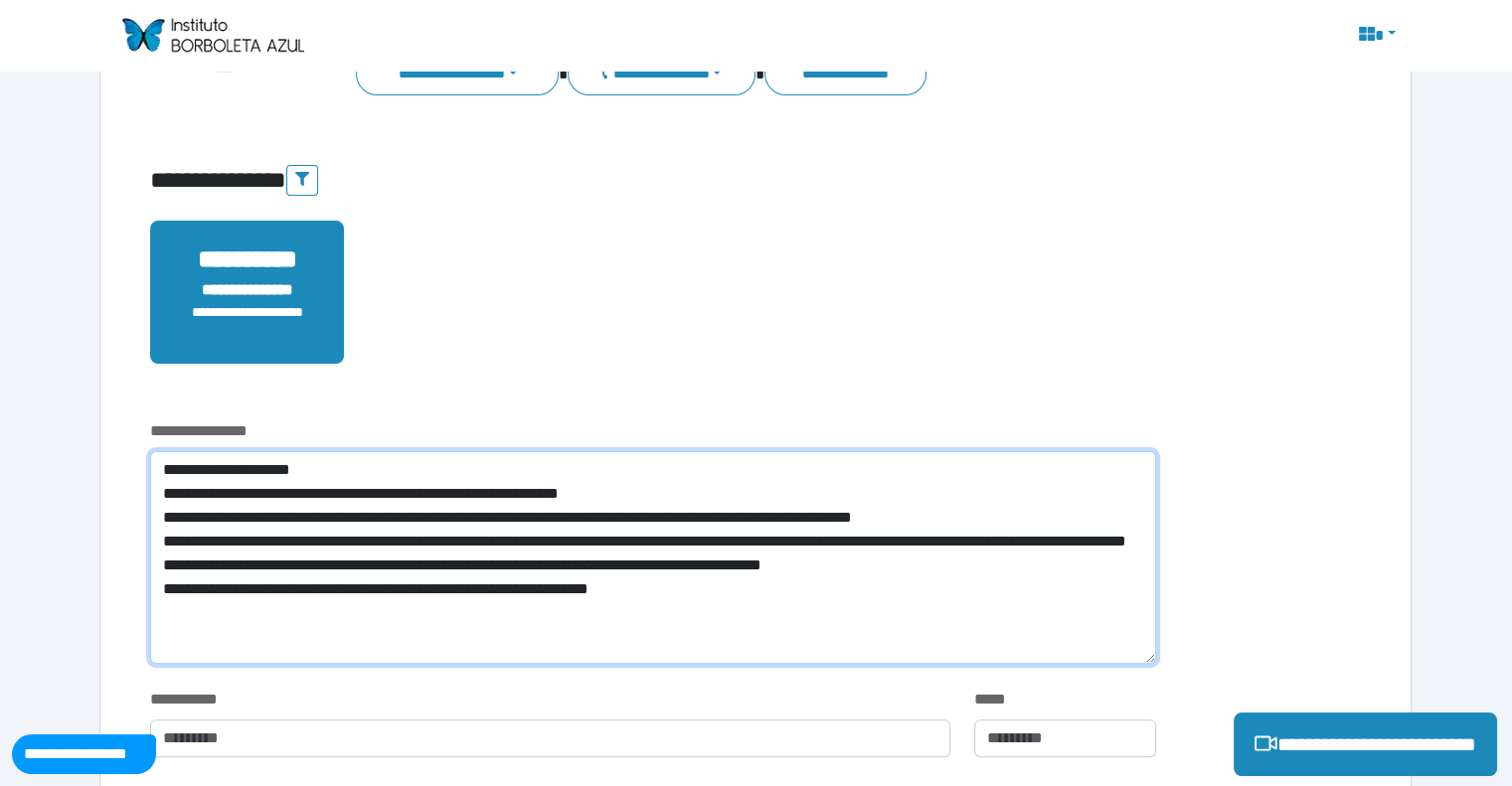 drag, startPoint x: 322, startPoint y: 512, endPoint x: 767, endPoint y: 339, distance: 477.4453 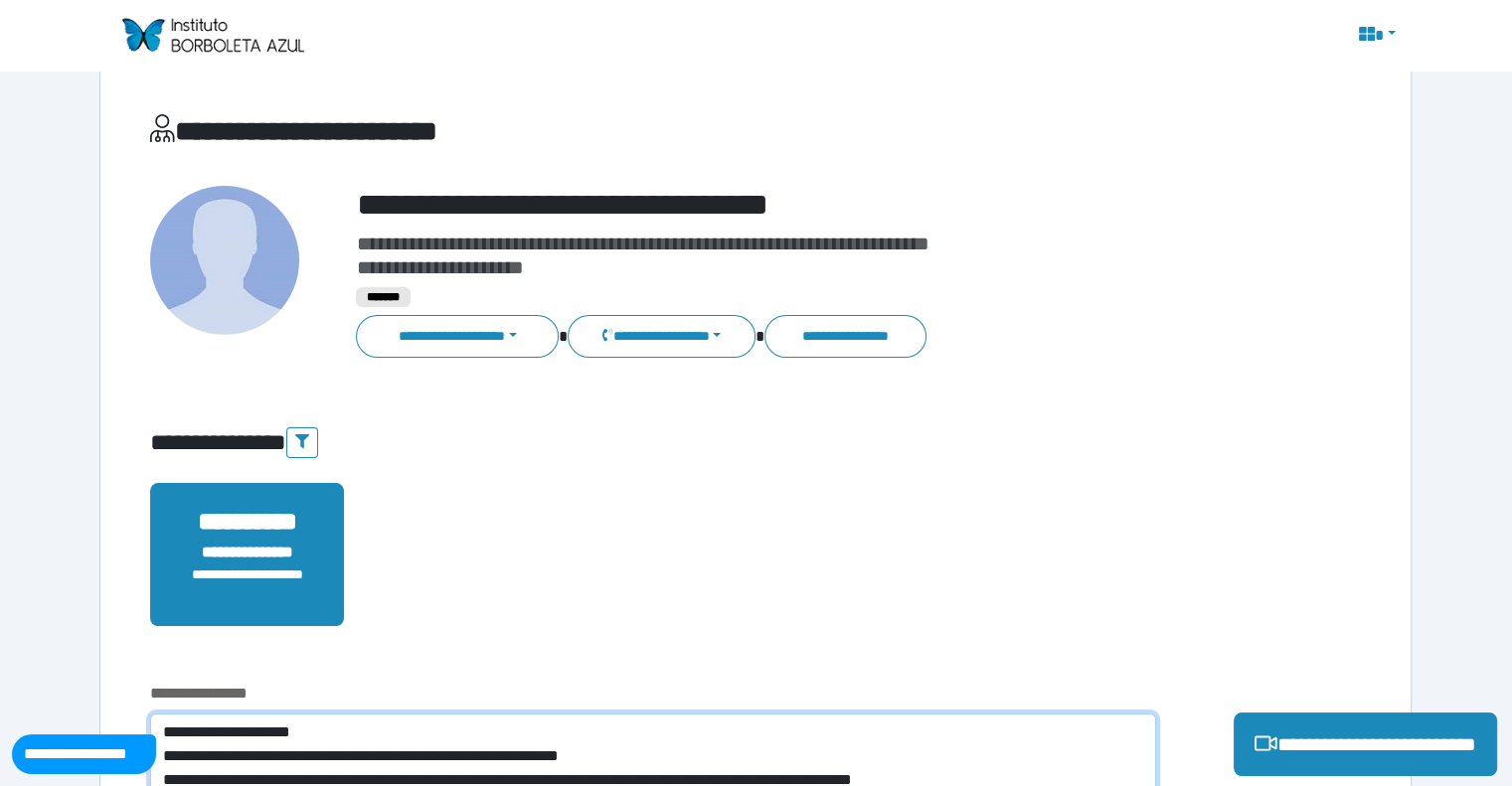 scroll, scrollTop: 0, scrollLeft: 0, axis: both 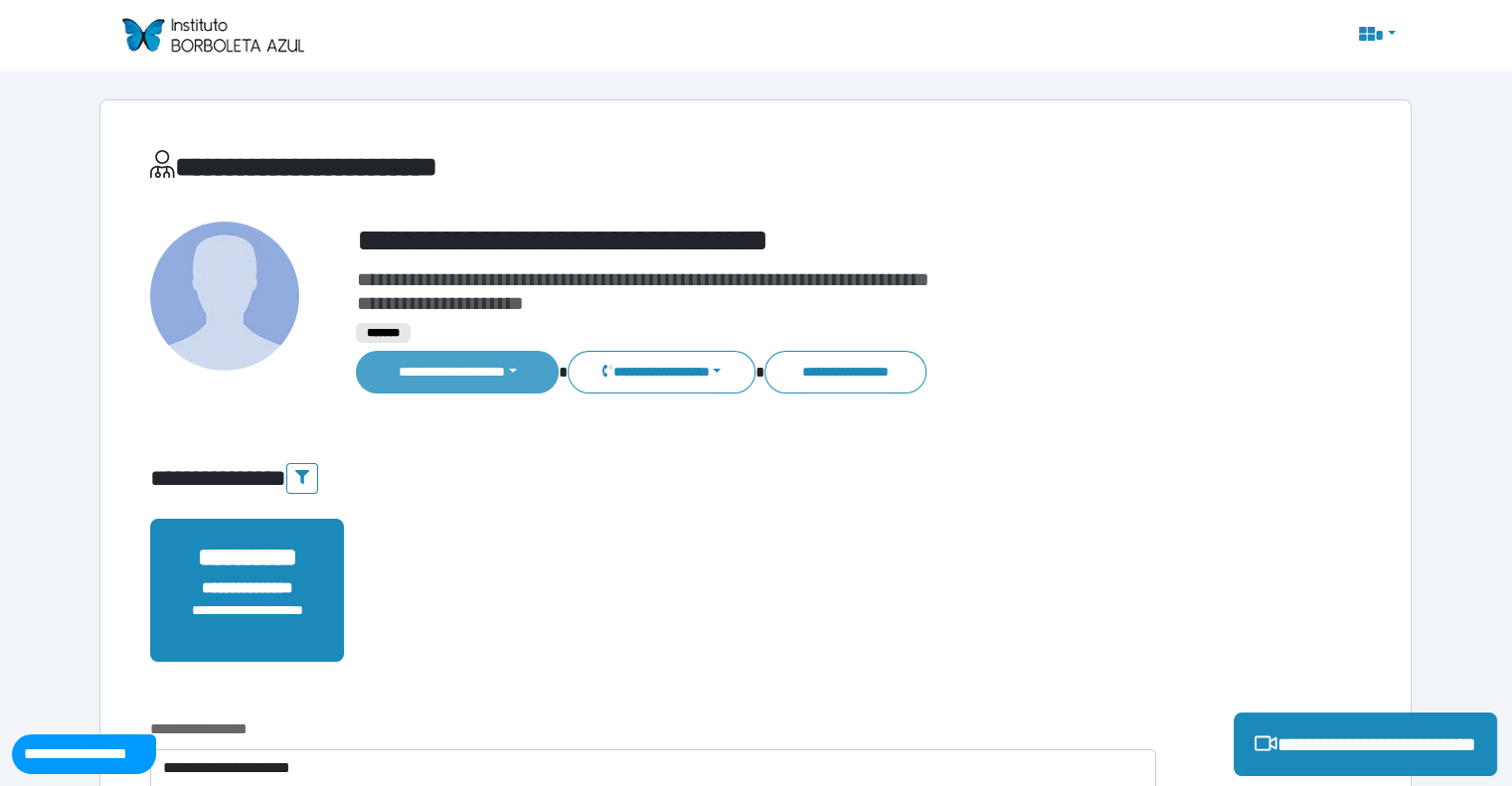 click on "**********" at bounding box center [457, 372] 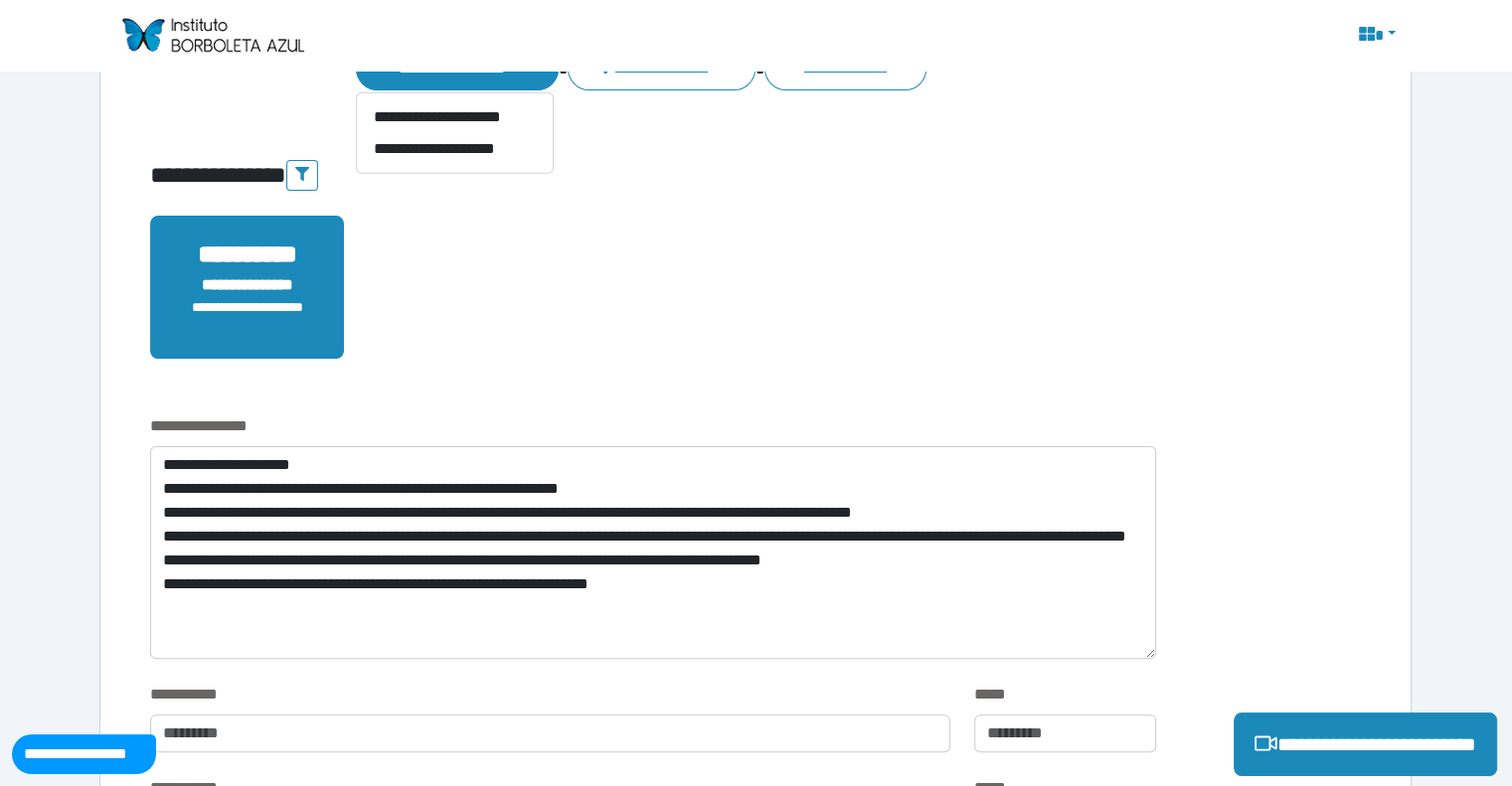 scroll, scrollTop: 199, scrollLeft: 0, axis: vertical 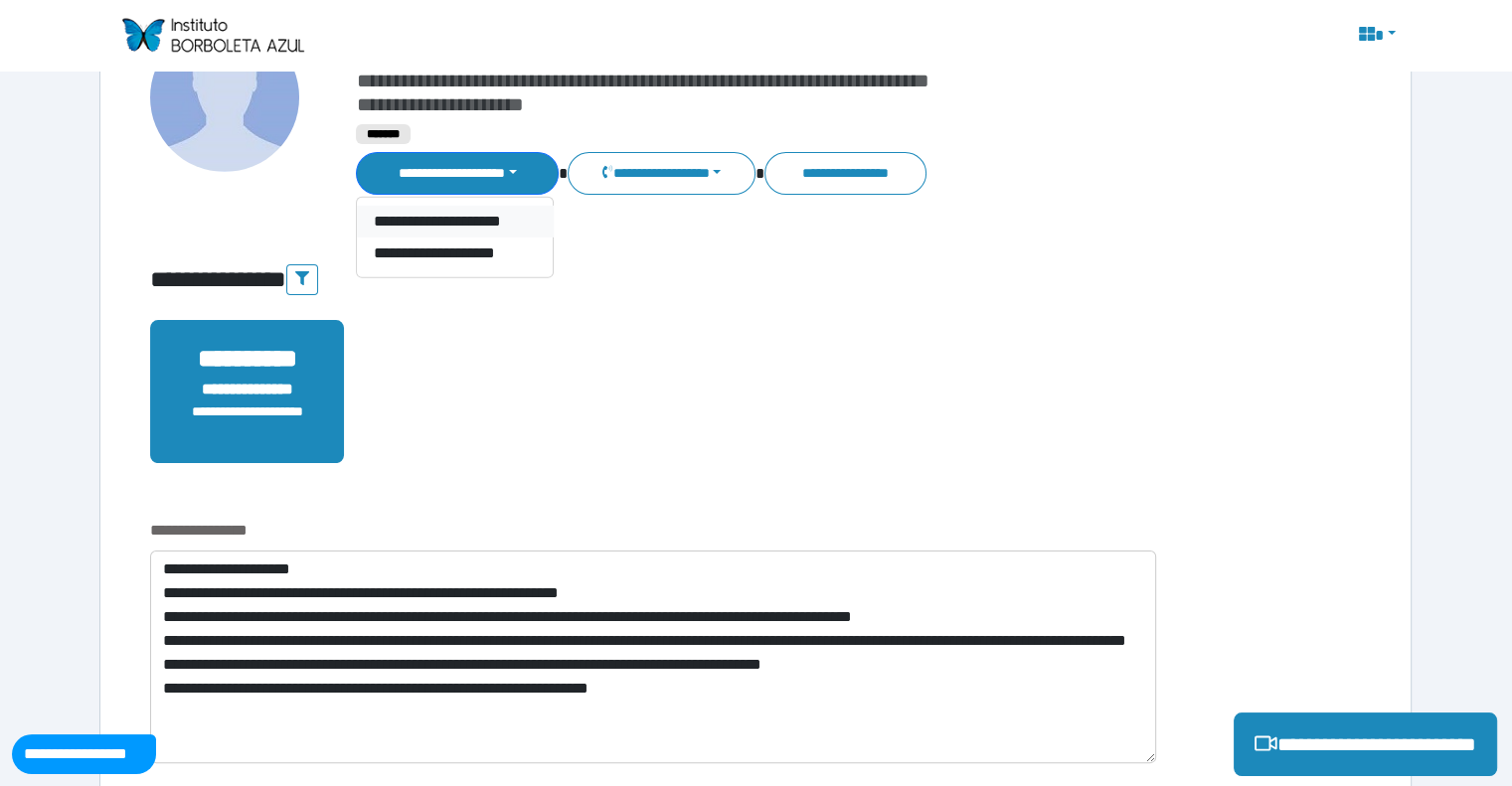 click on "**********" at bounding box center [454, 222] 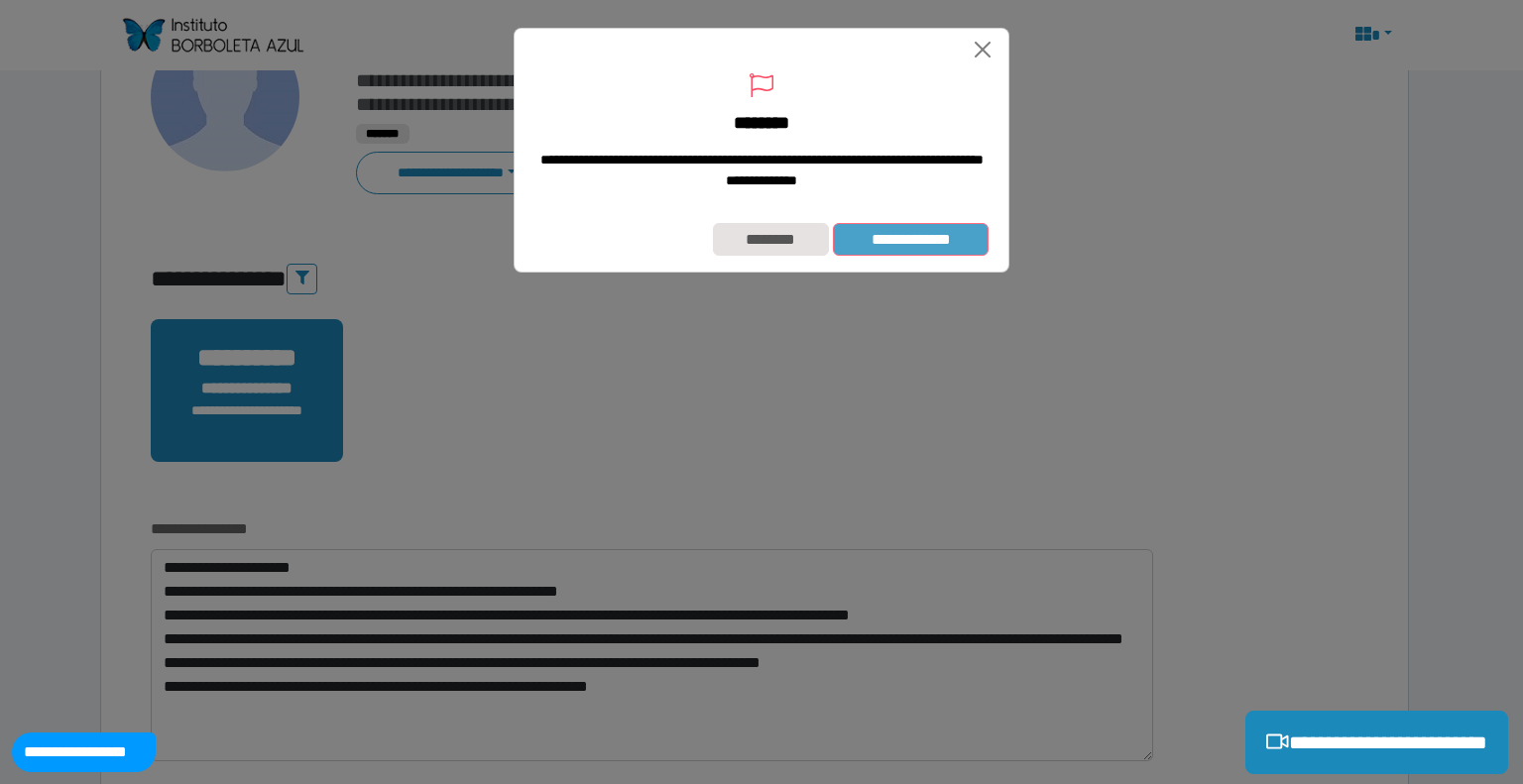 click on "**********" at bounding box center [910, 240] 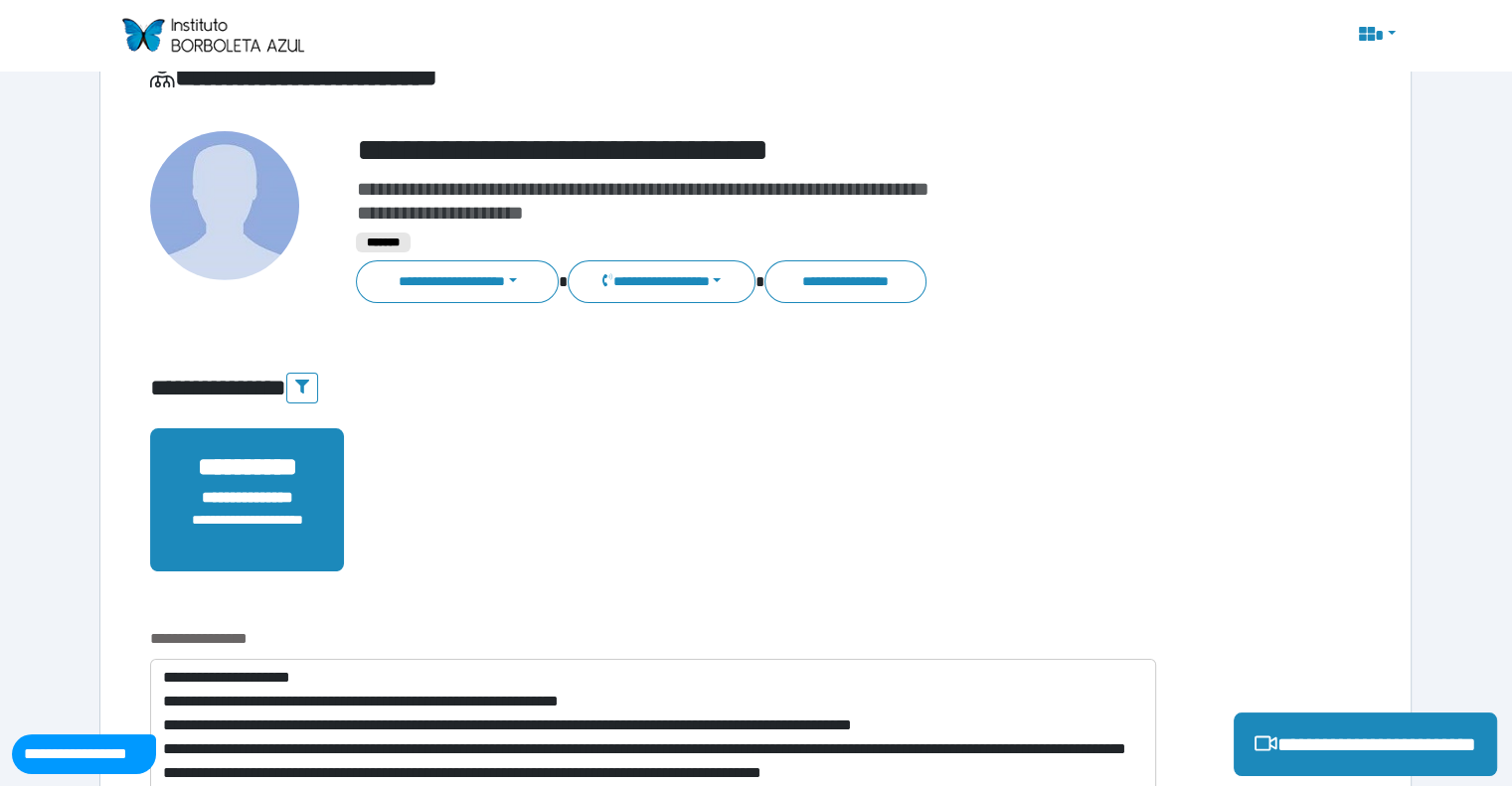scroll, scrollTop: 0, scrollLeft: 0, axis: both 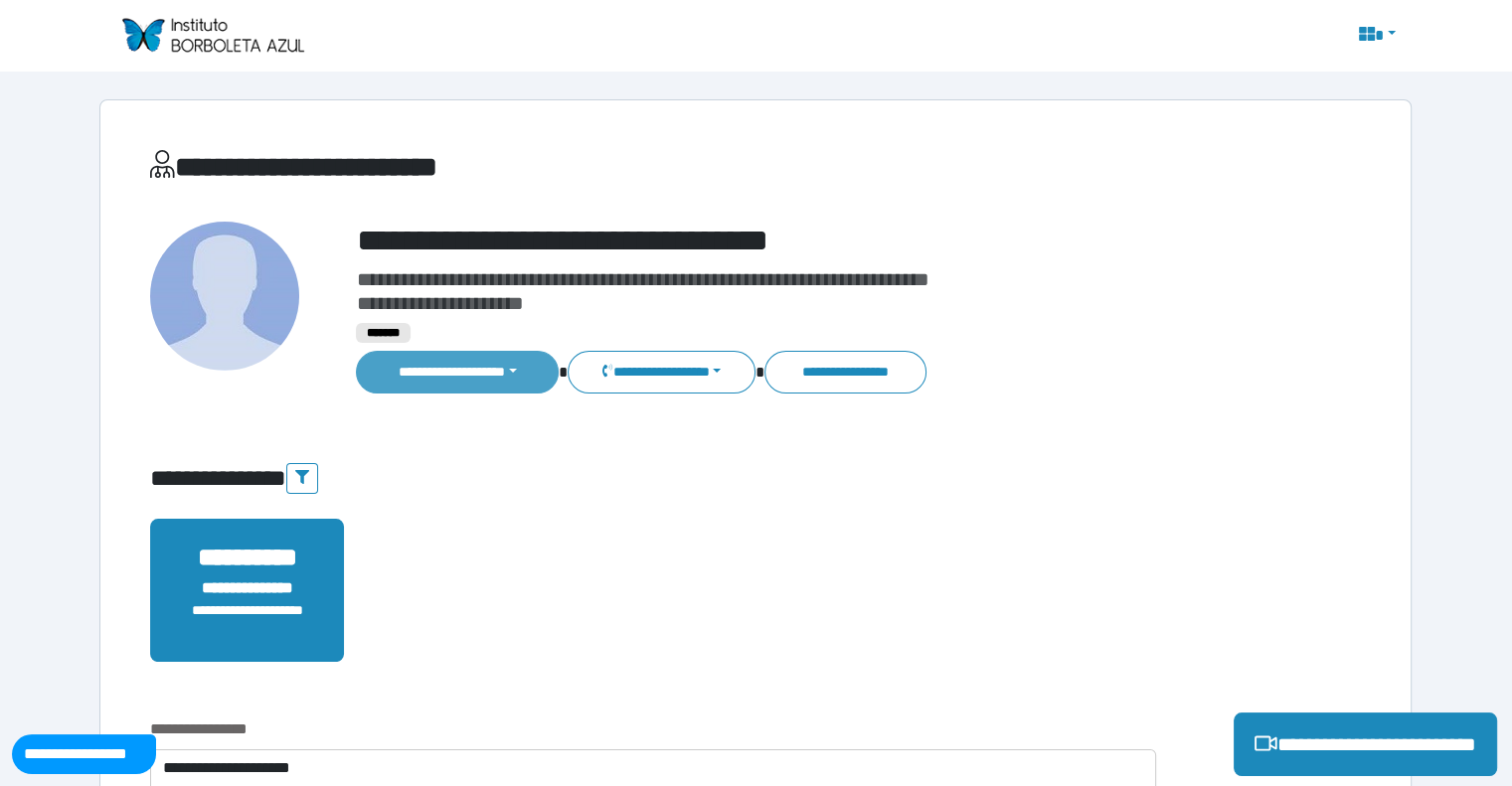 click on "**********" at bounding box center [457, 372] 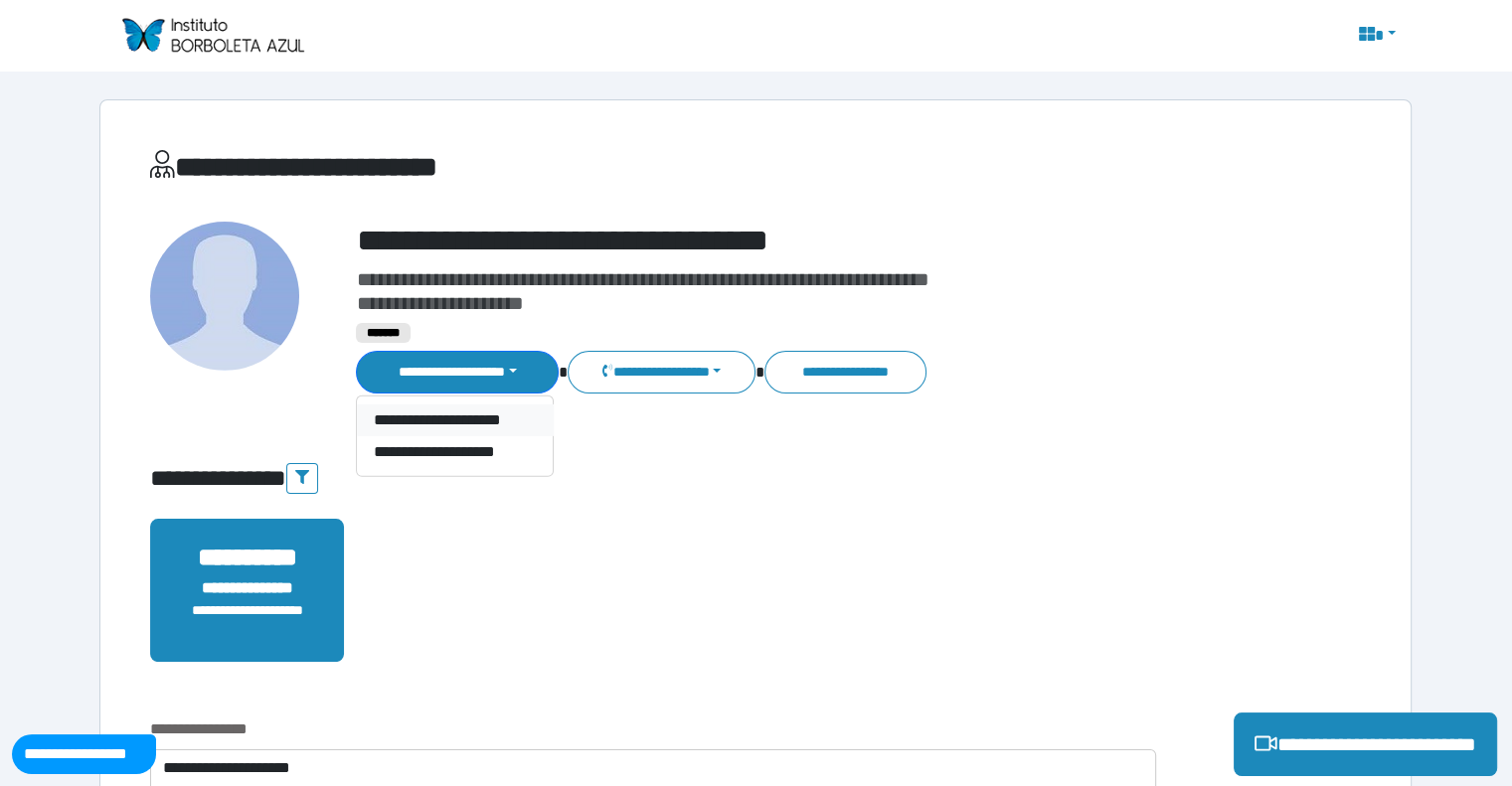 click on "**********" at bounding box center [454, 420] 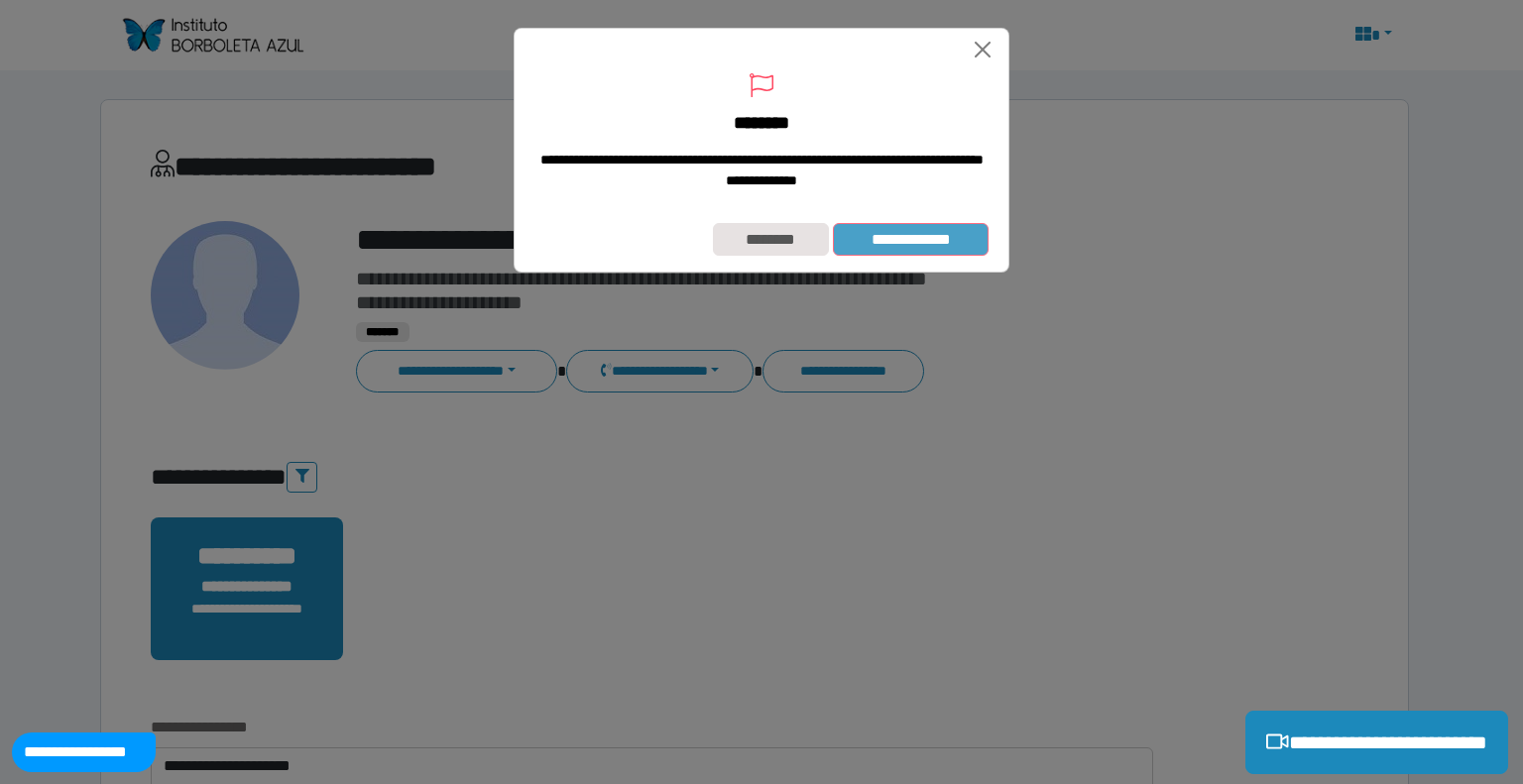 click on "**********" at bounding box center [910, 240] 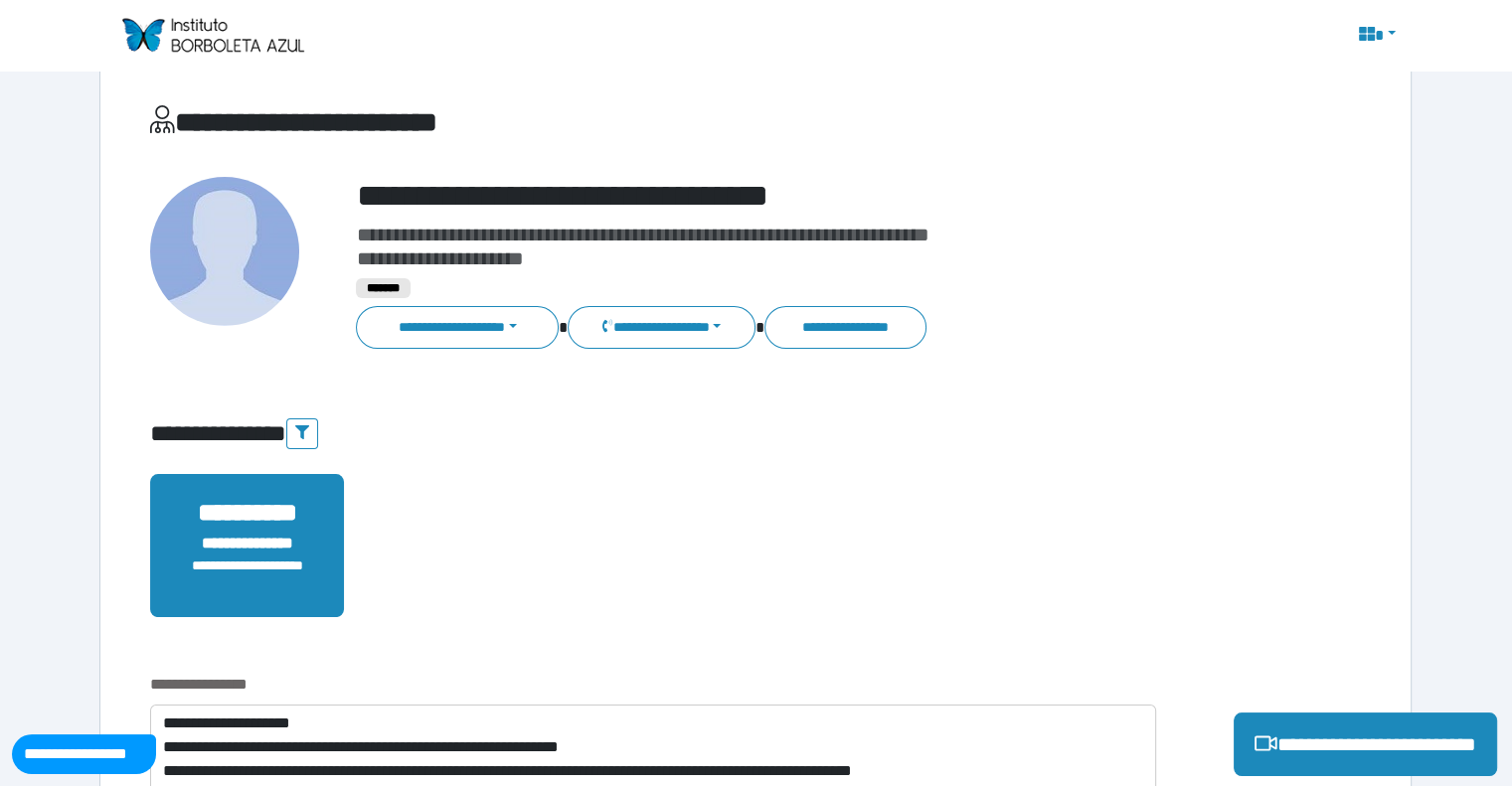 scroll, scrollTop: 0, scrollLeft: 0, axis: both 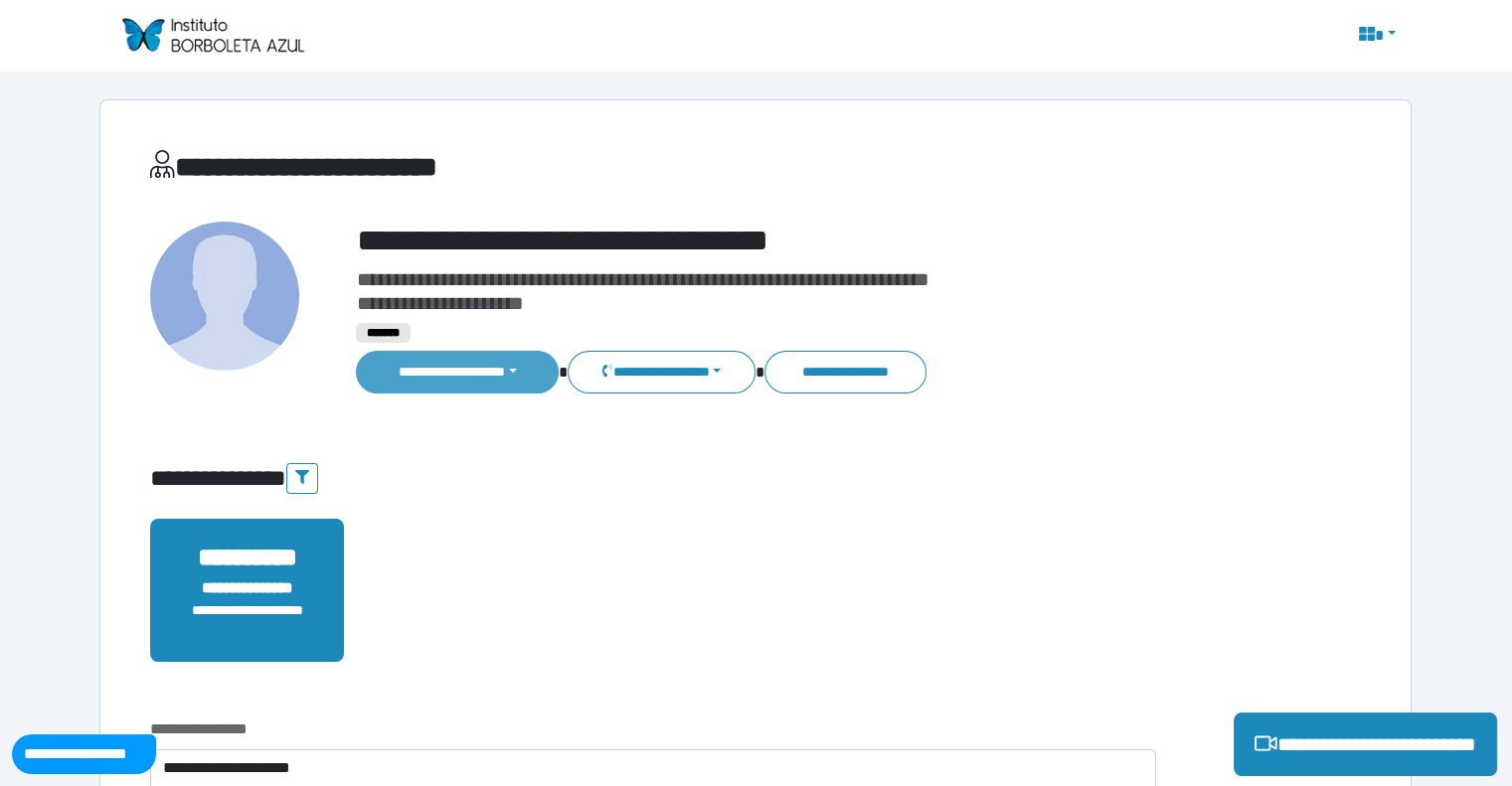 click on "**********" at bounding box center (457, 372) 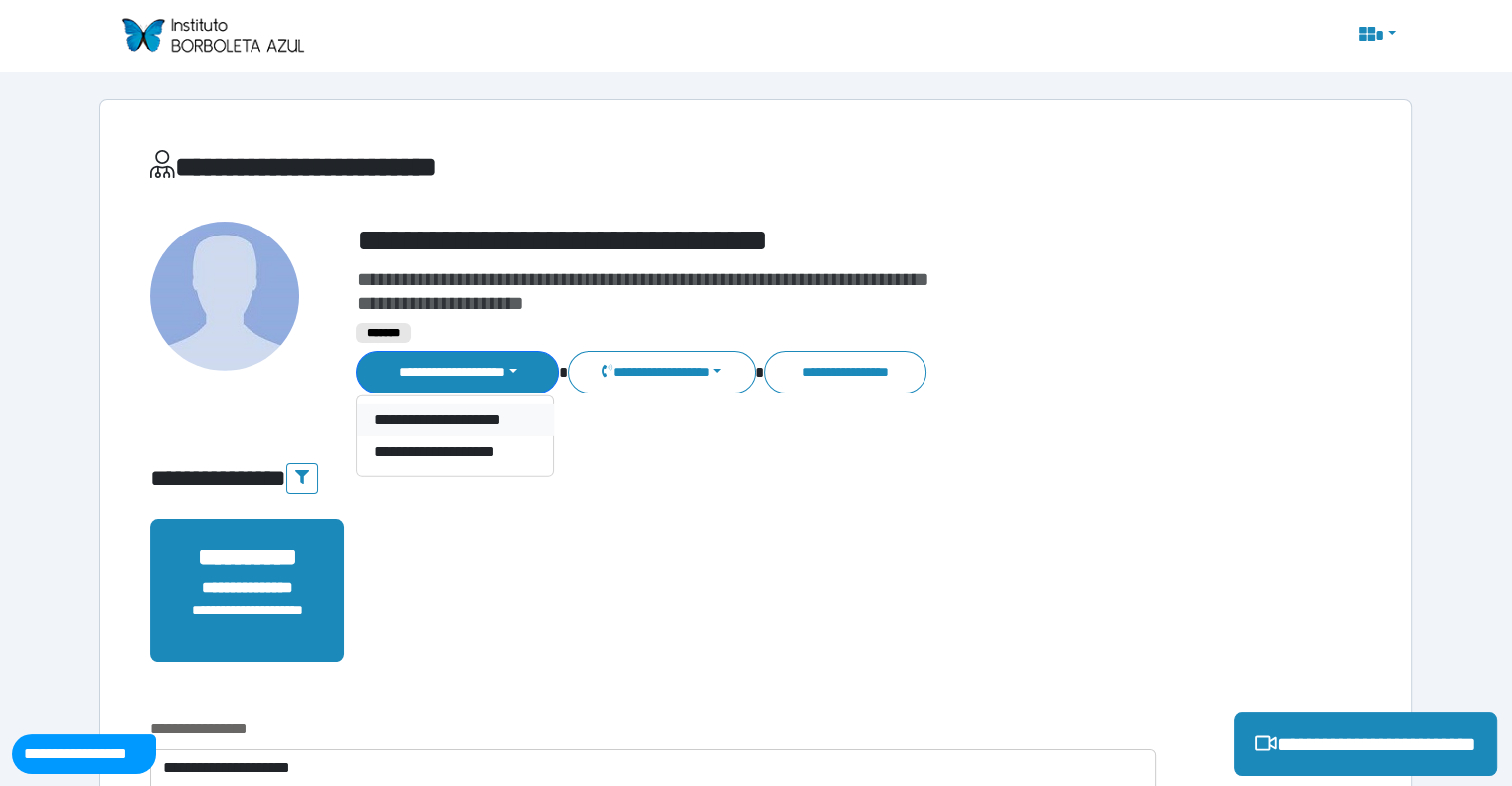 click on "**********" at bounding box center (454, 420) 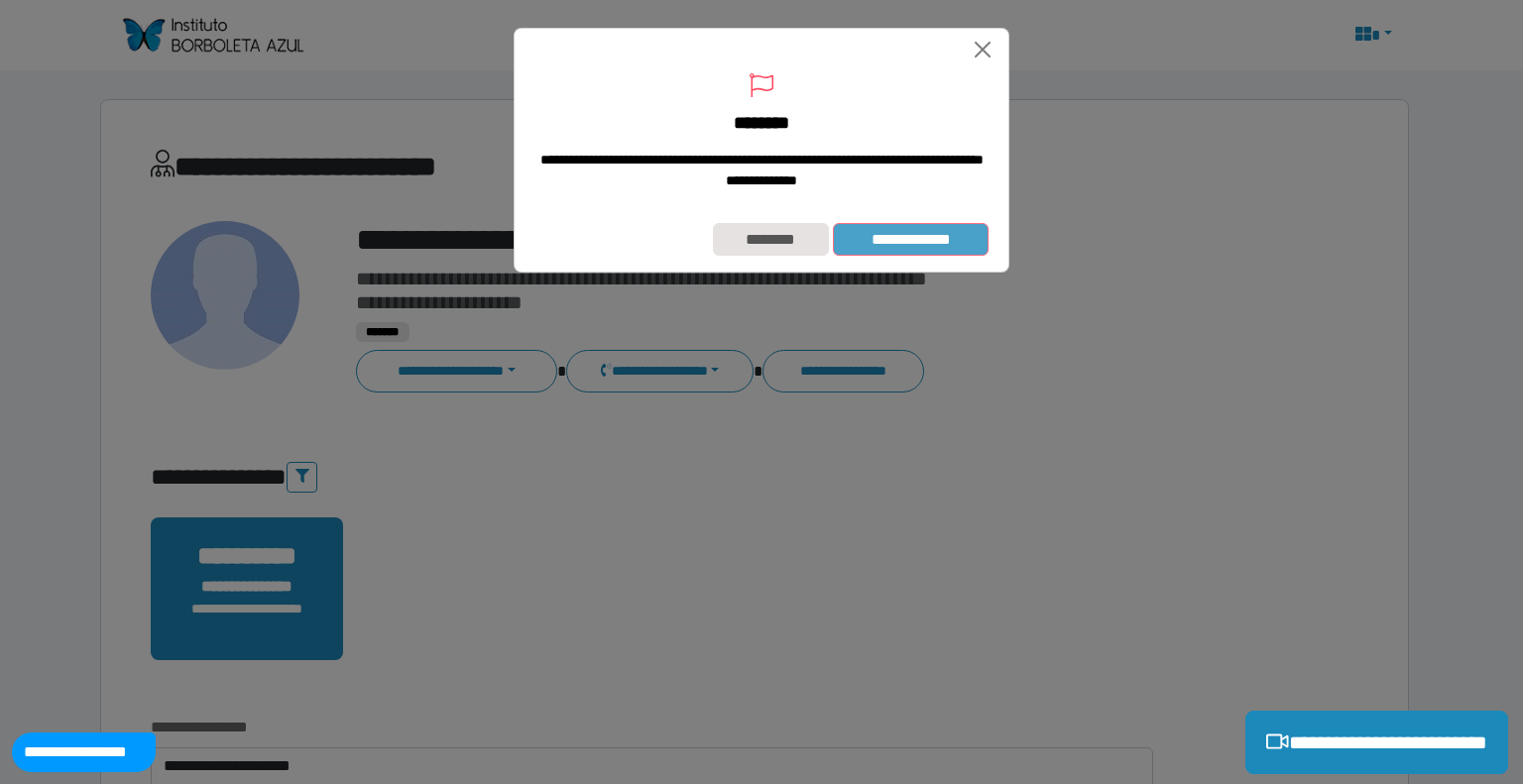 click on "**********" at bounding box center [910, 240] 